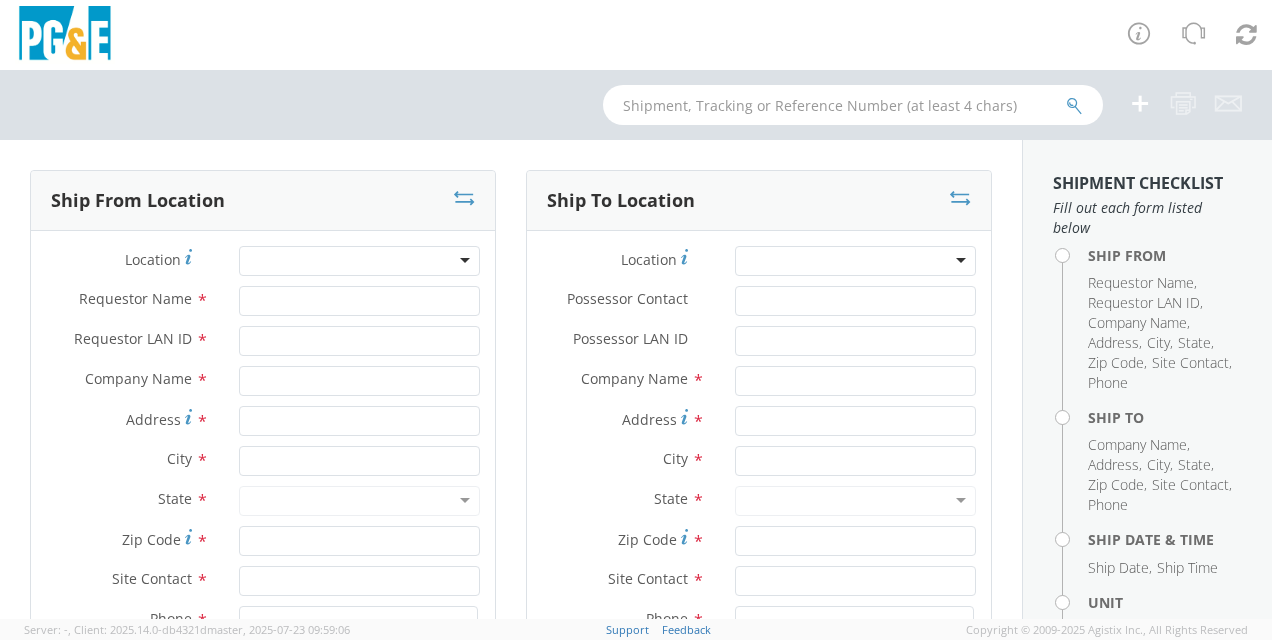 scroll, scrollTop: 0, scrollLeft: 0, axis: both 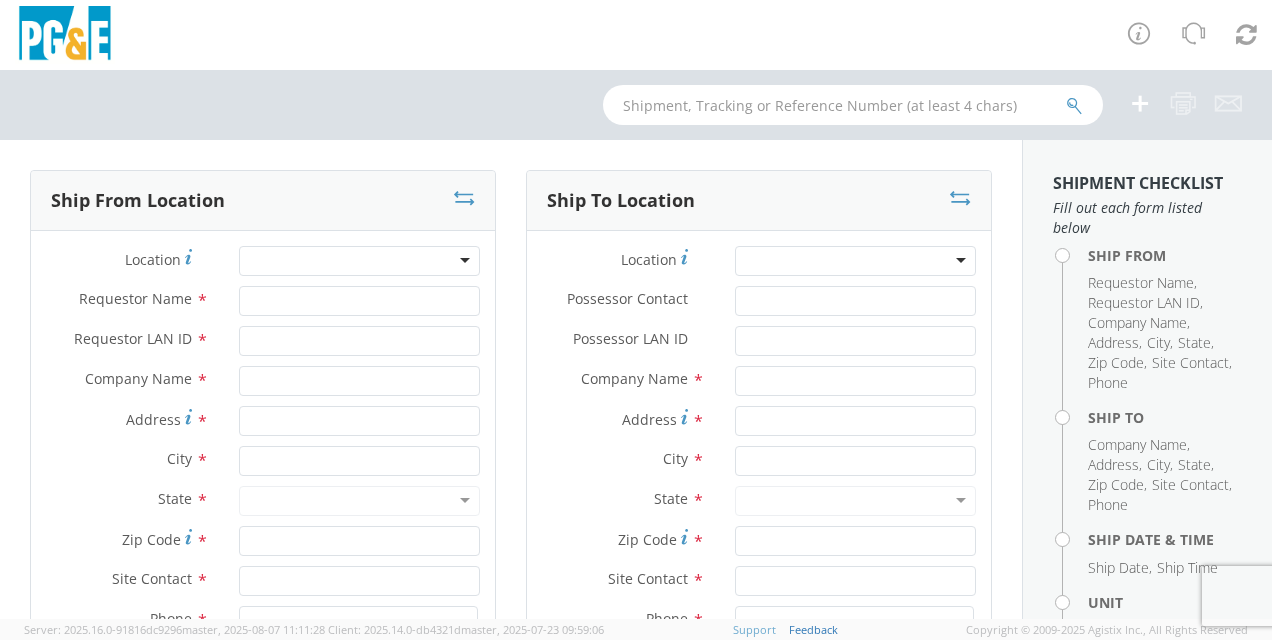 select on "2041093" 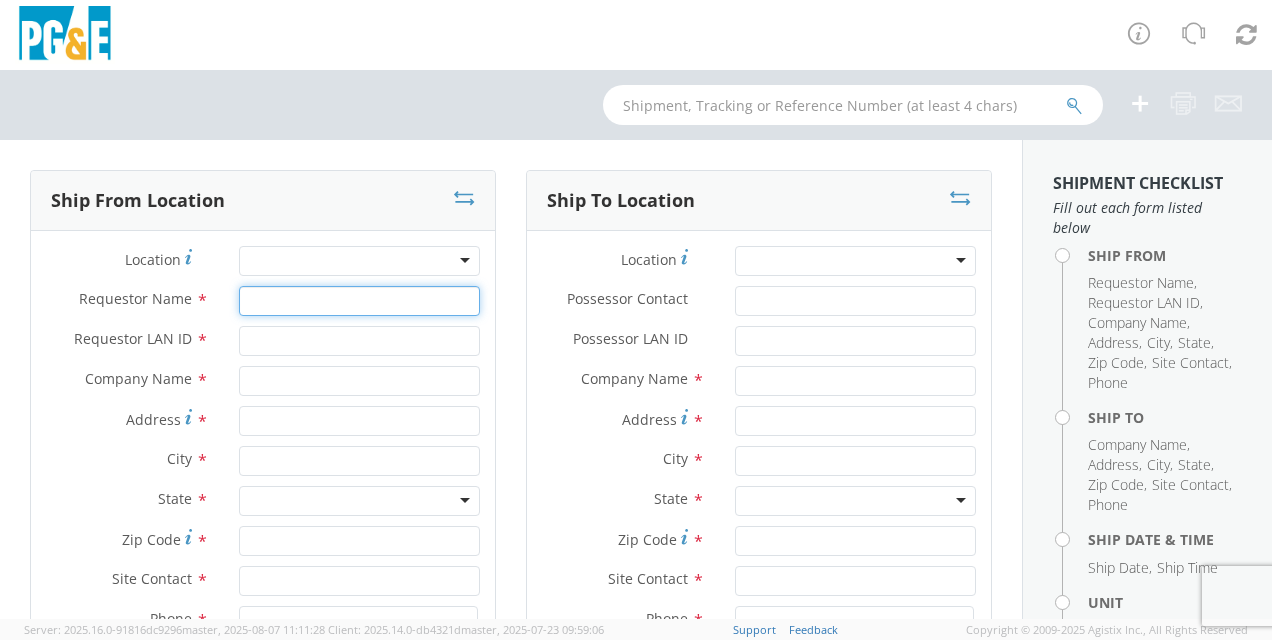 click on "Requestor Name        *" at bounding box center (359, 301) 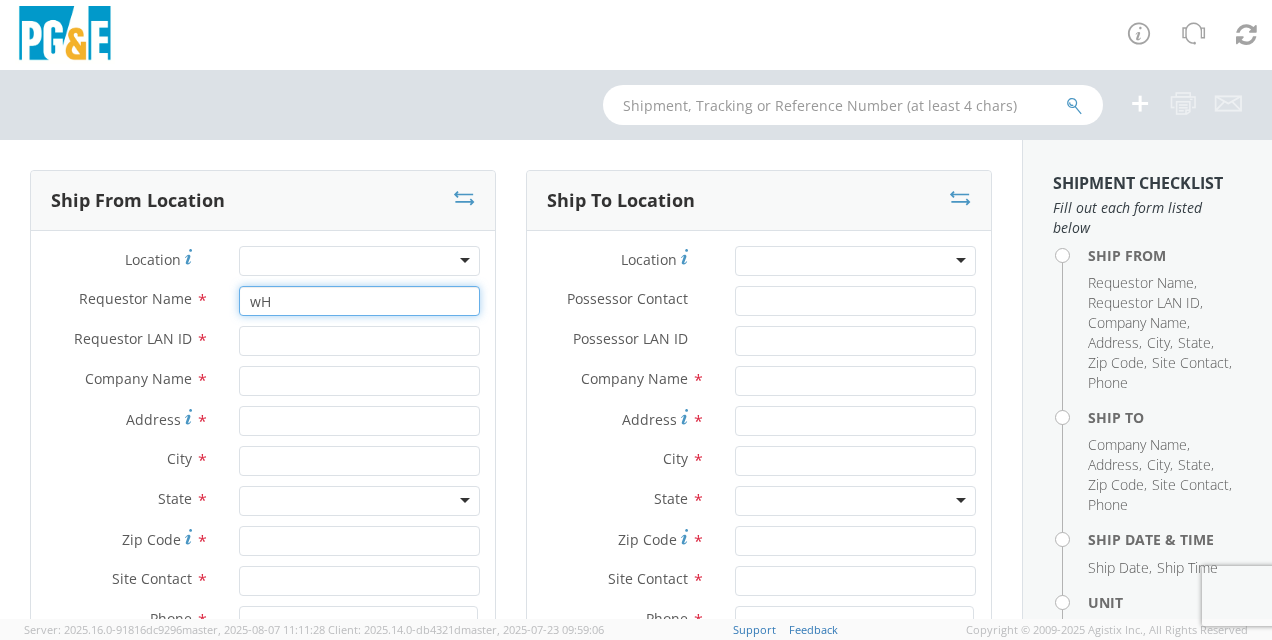 type on "w" 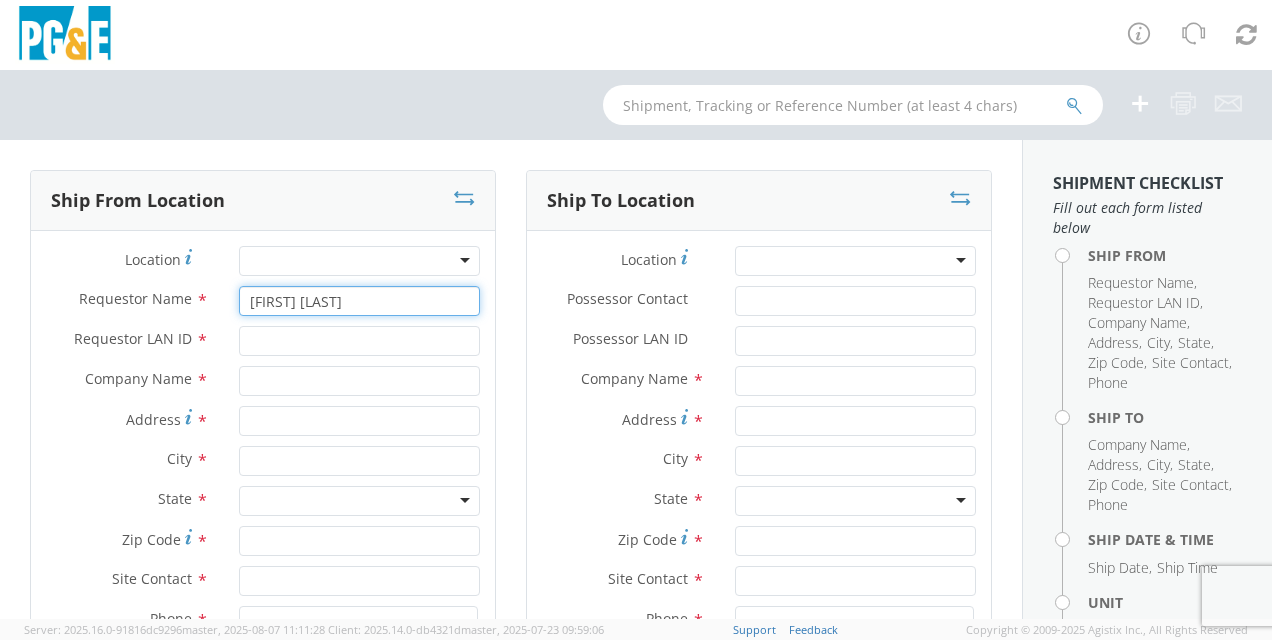 type on "[FIRST] [LAST]" 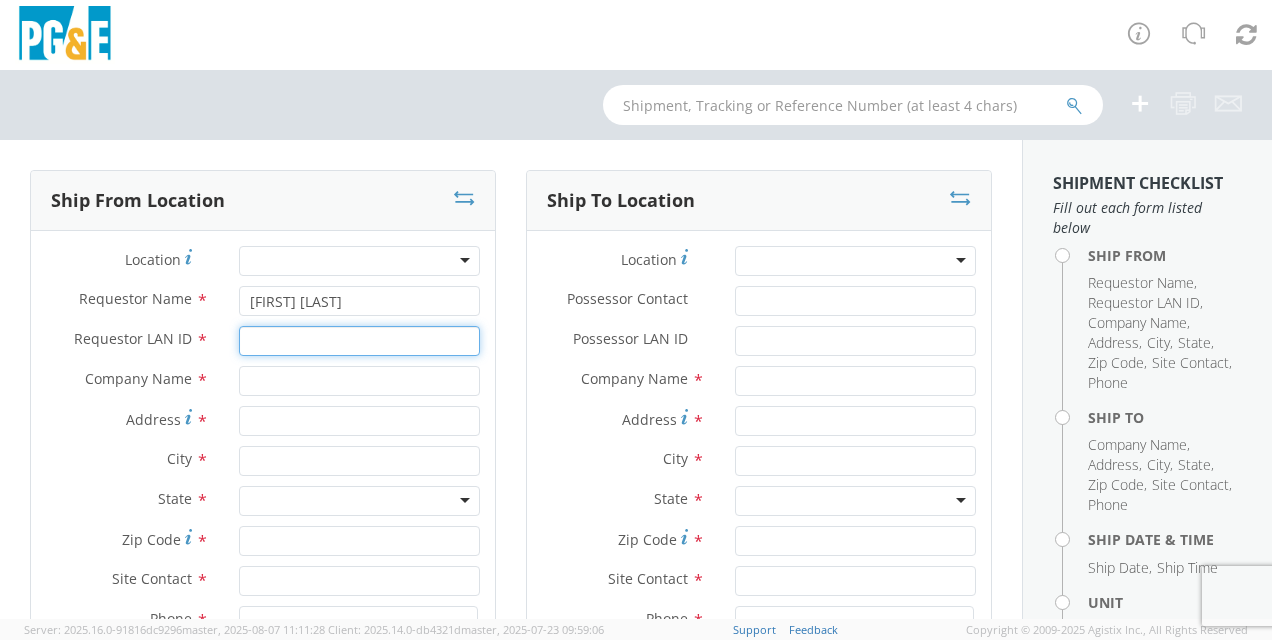 click on "Requestor LAN ID        *" at bounding box center [359, 341] 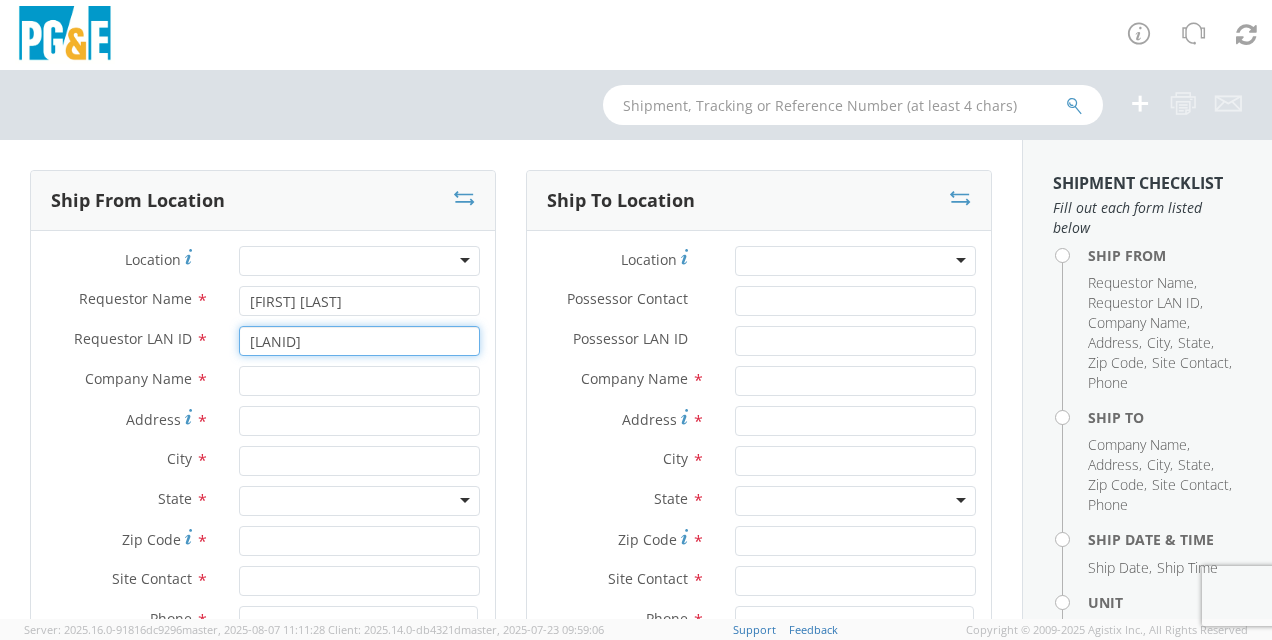 click on "[LANID]" at bounding box center (359, 341) 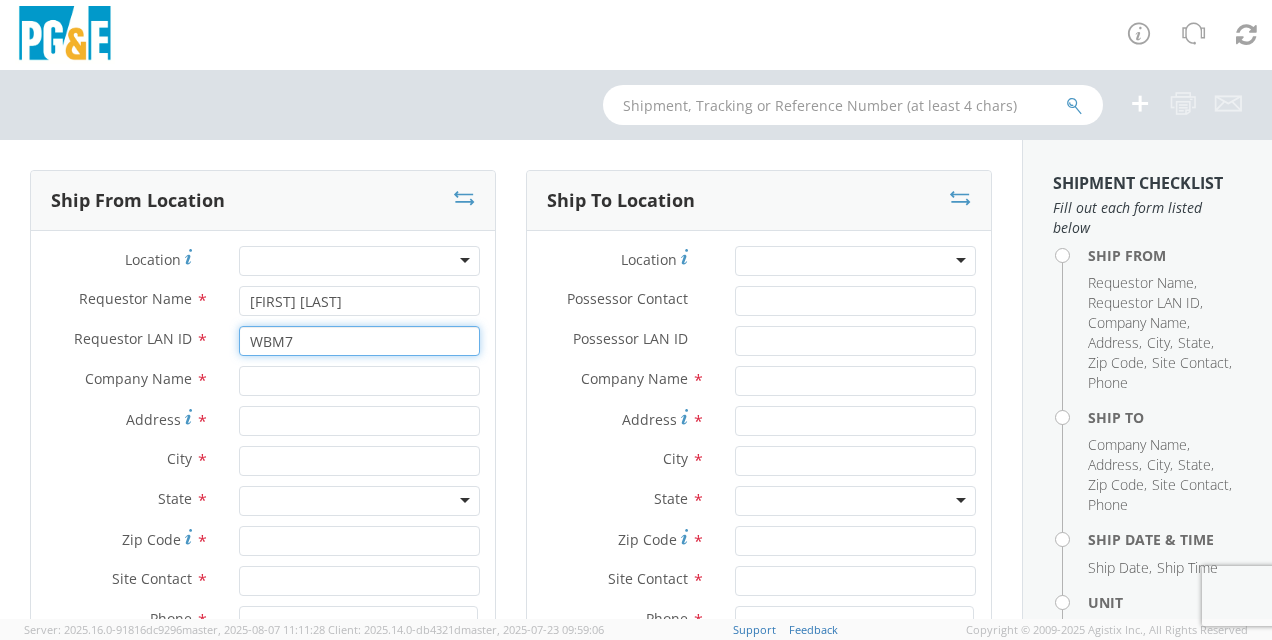 type on "WBM7" 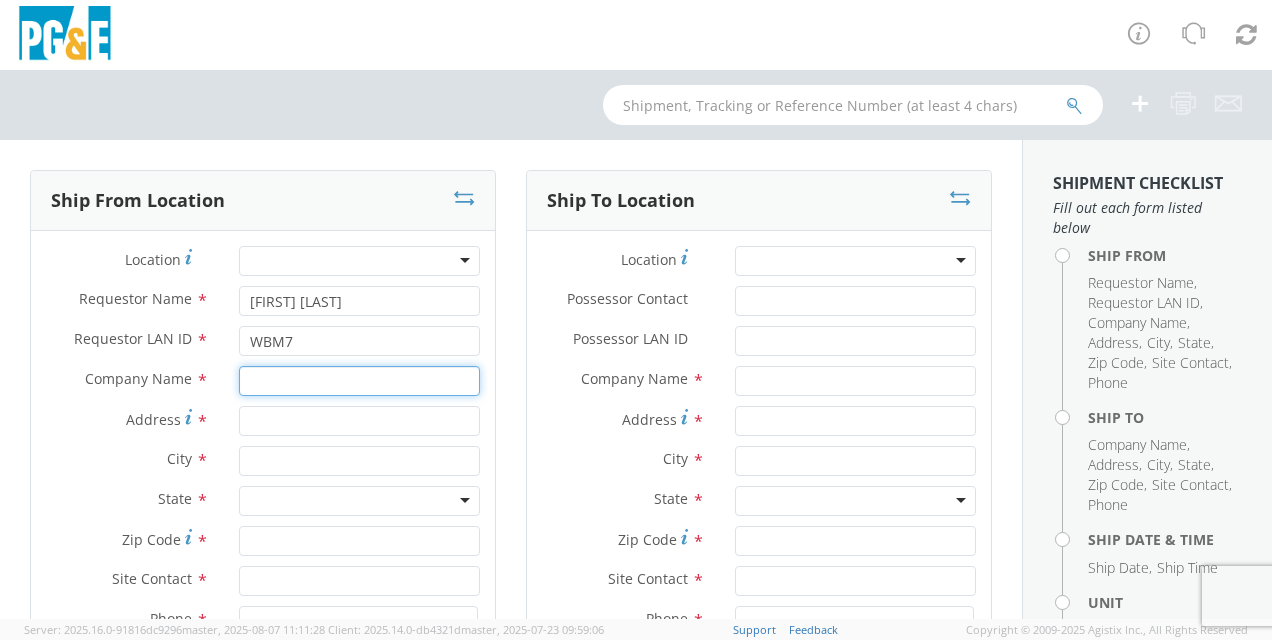 click at bounding box center [359, 381] 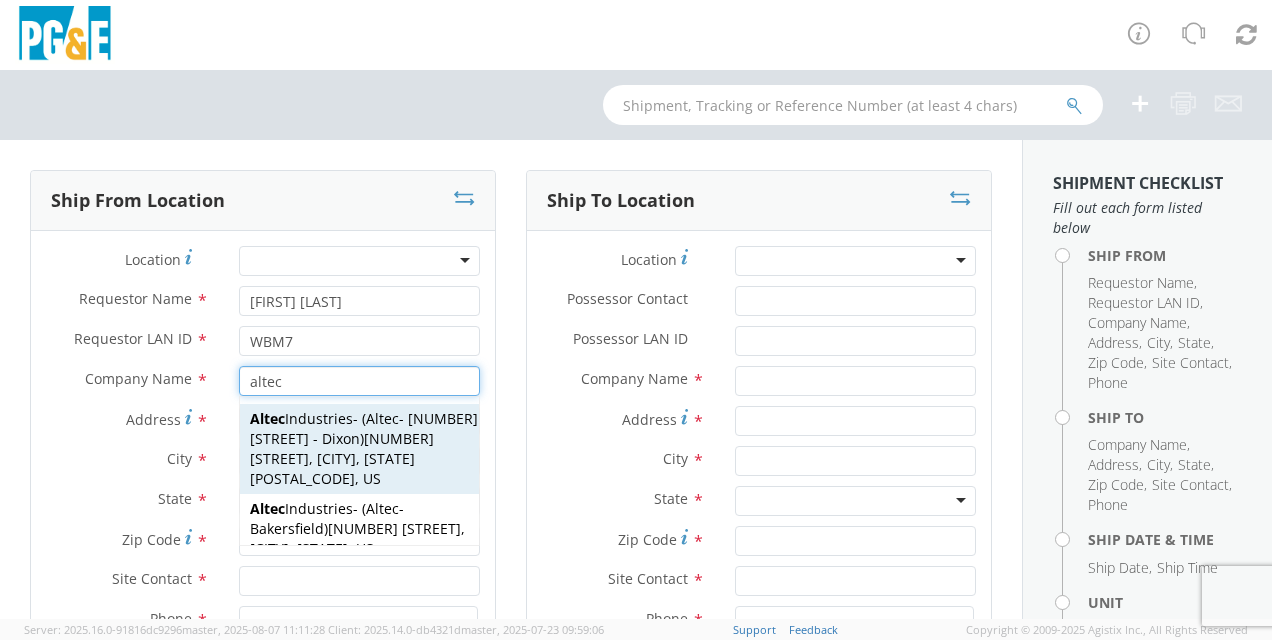 click on "Altec  - [NUMBER] [STREET] - Dixon" at bounding box center [364, 428] 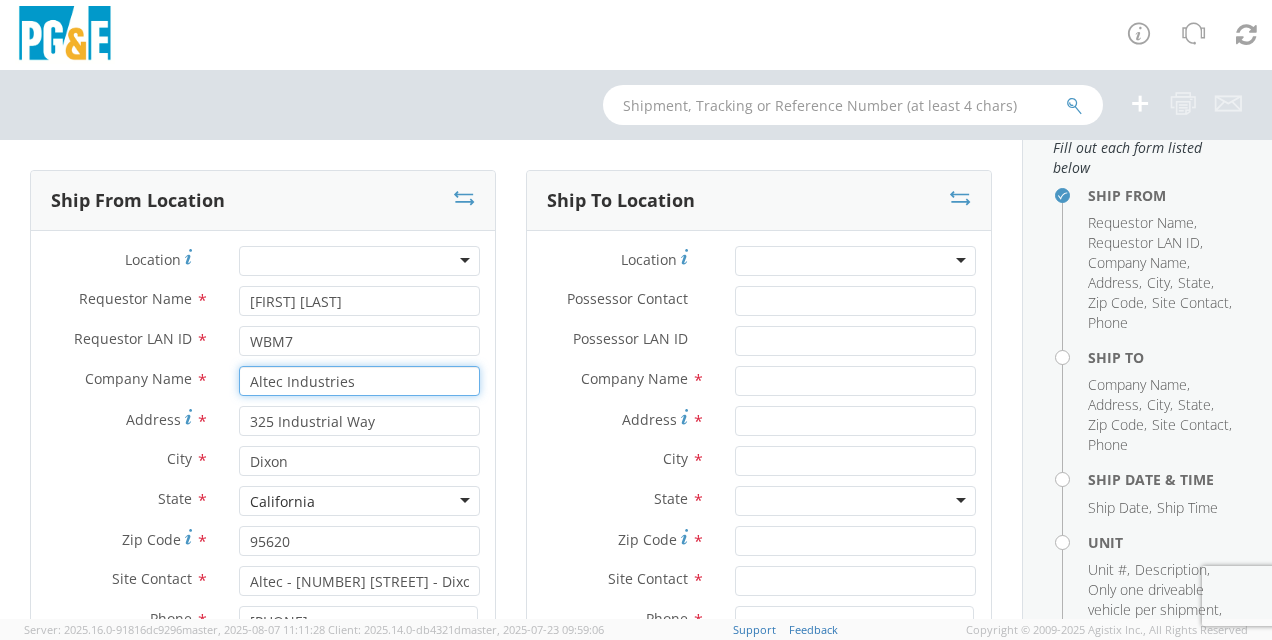 scroll, scrollTop: 62, scrollLeft: 0, axis: vertical 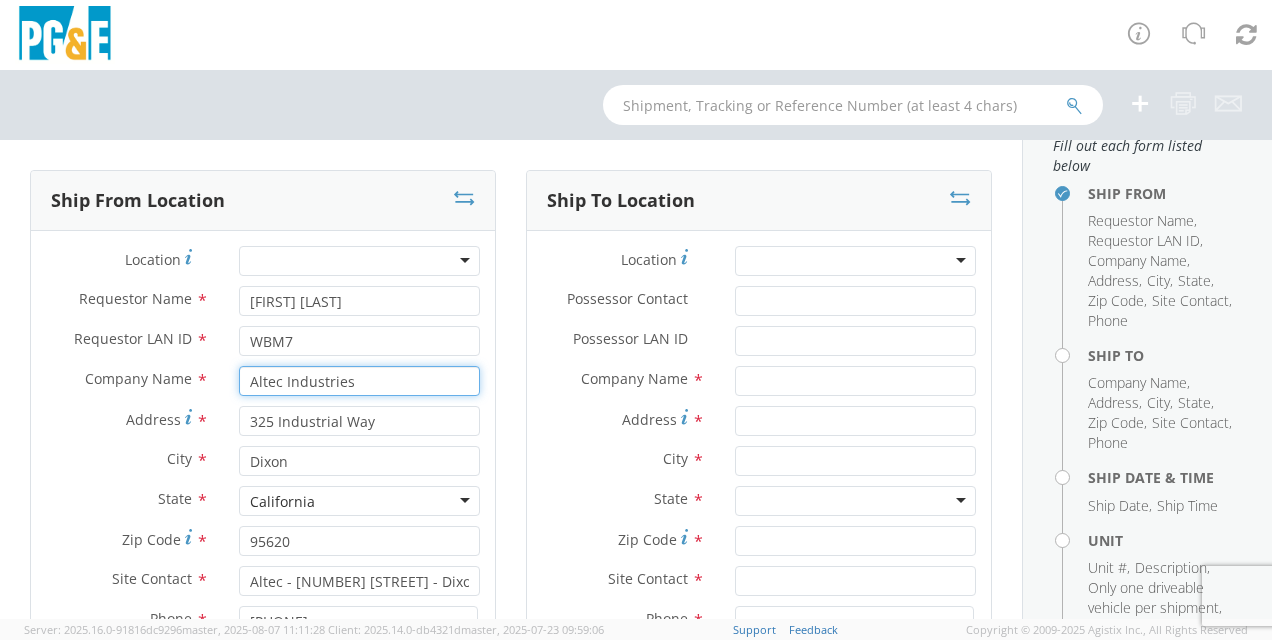 type on "Altec Industries" 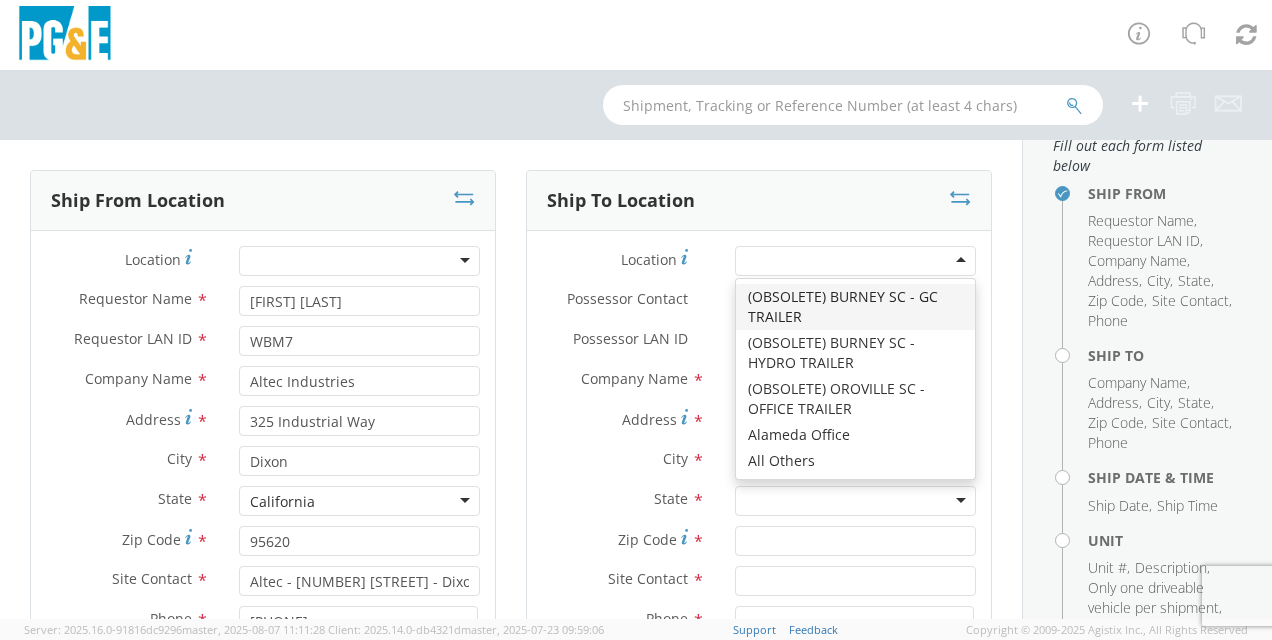 click at bounding box center (855, 261) 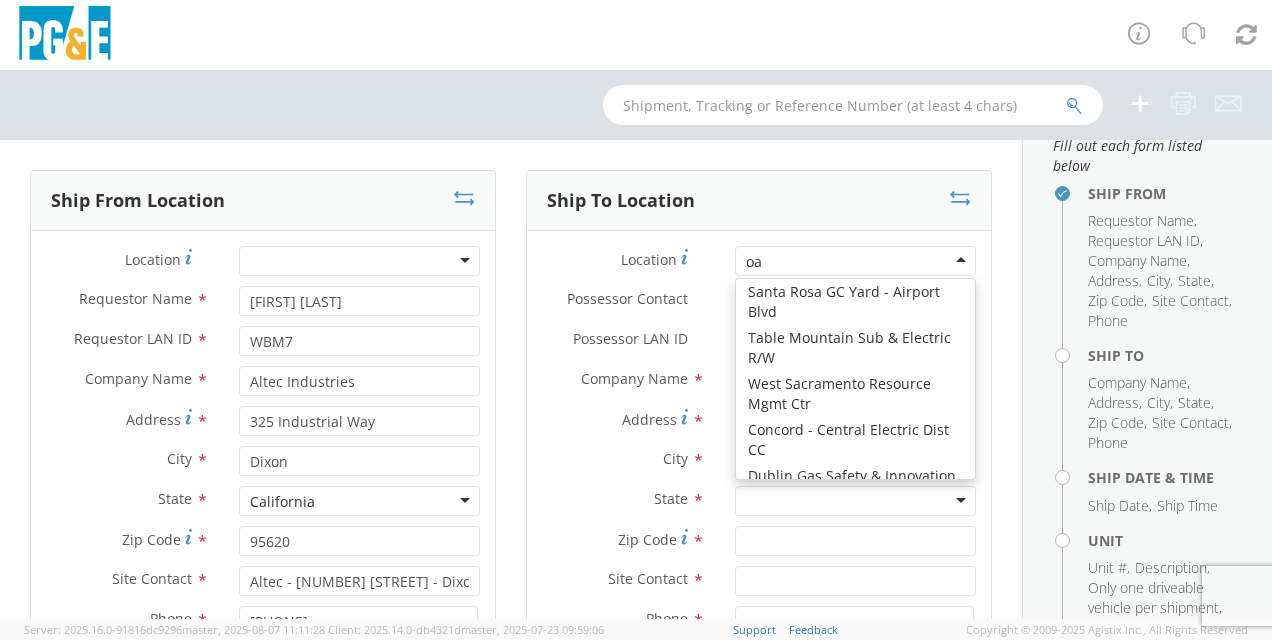 scroll, scrollTop: 4, scrollLeft: 0, axis: vertical 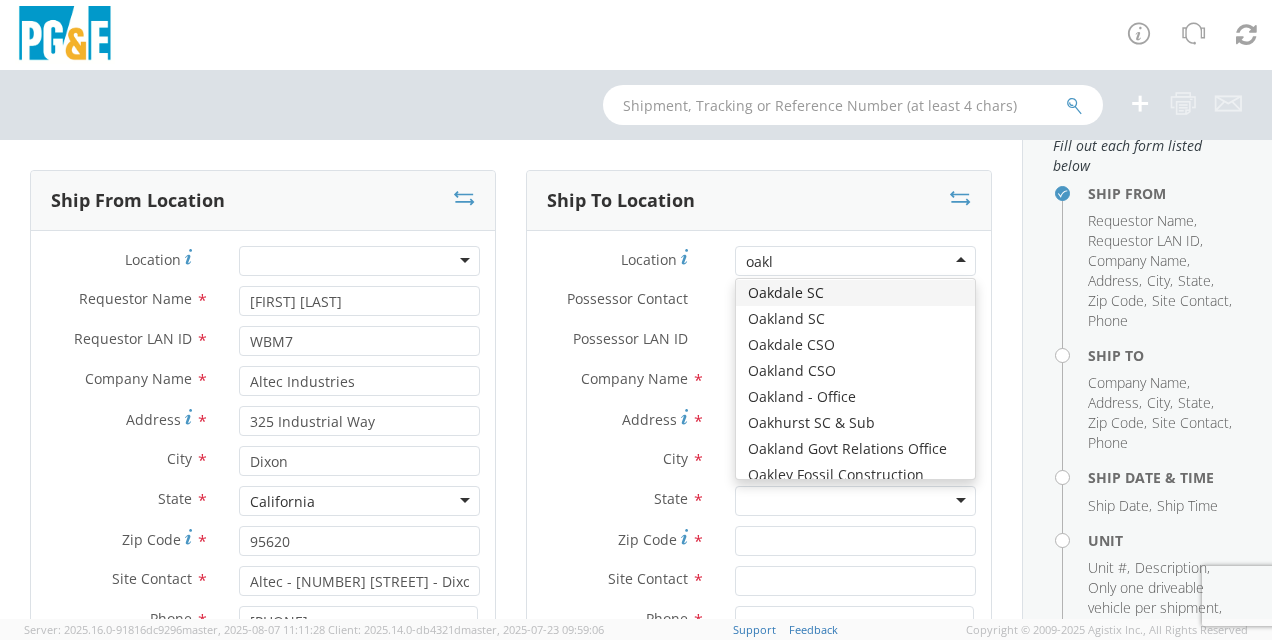 type on "oakla" 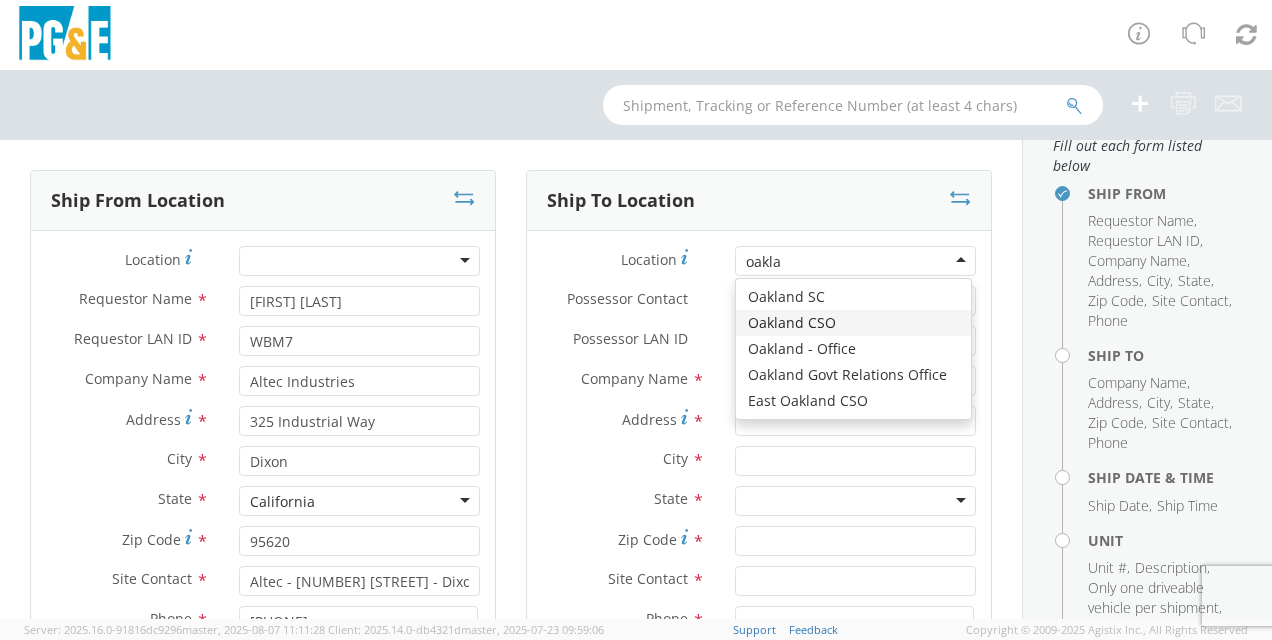 type 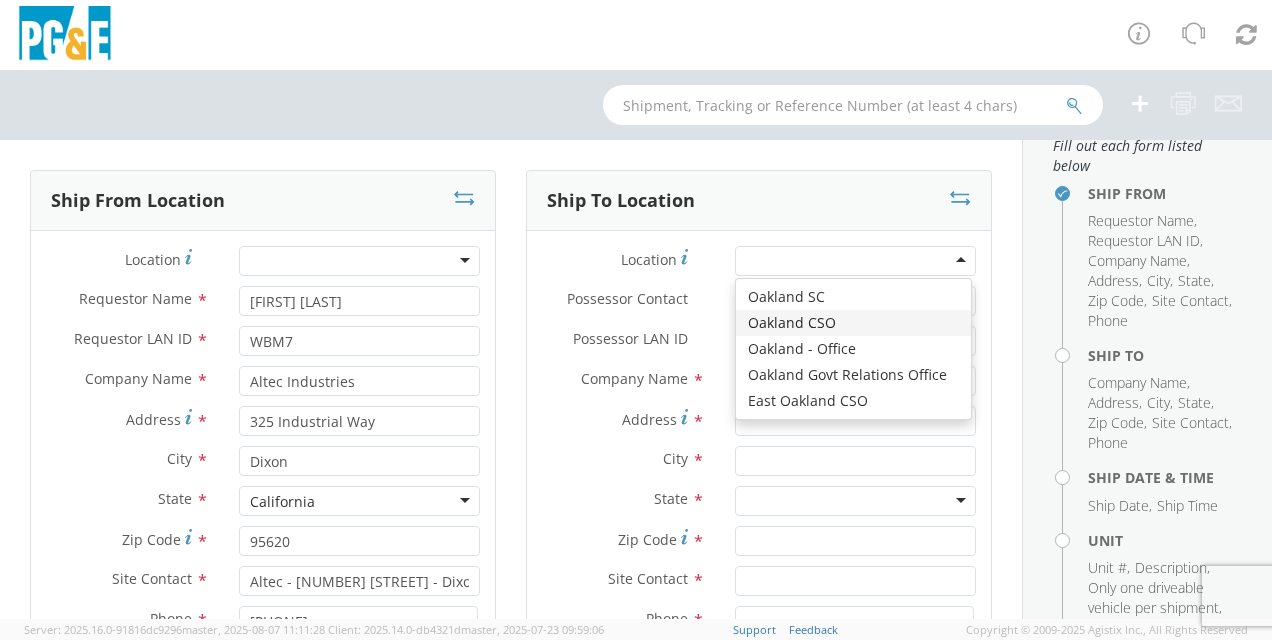 type on "PG&E" 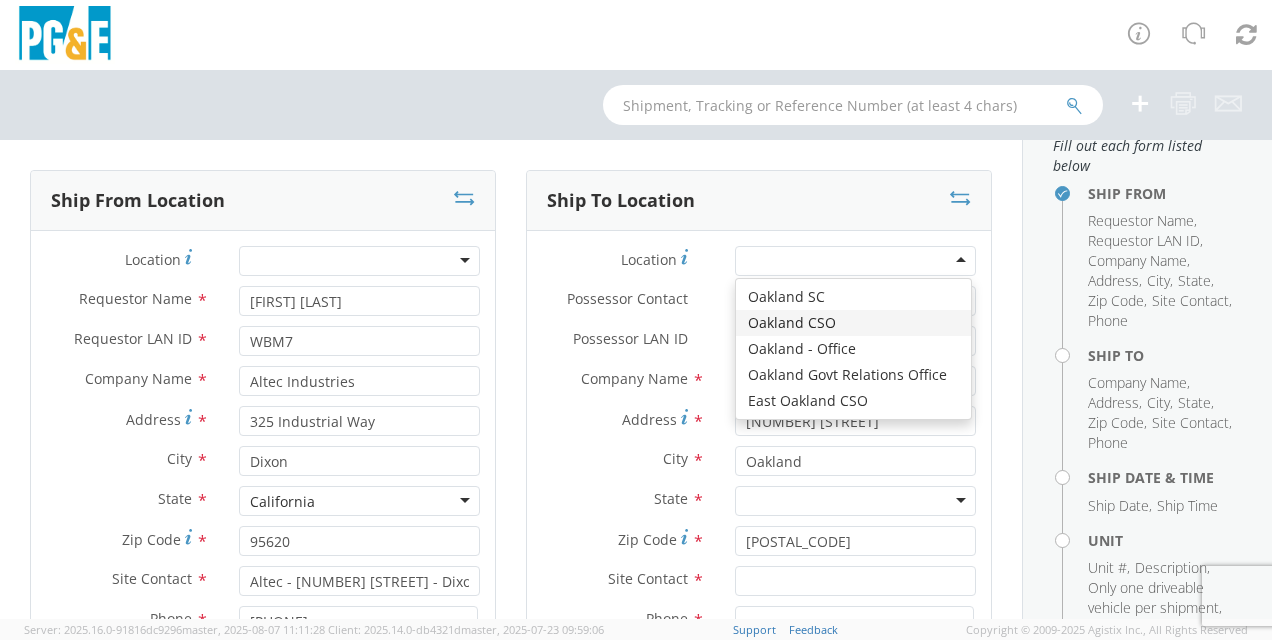 scroll, scrollTop: 0, scrollLeft: 0, axis: both 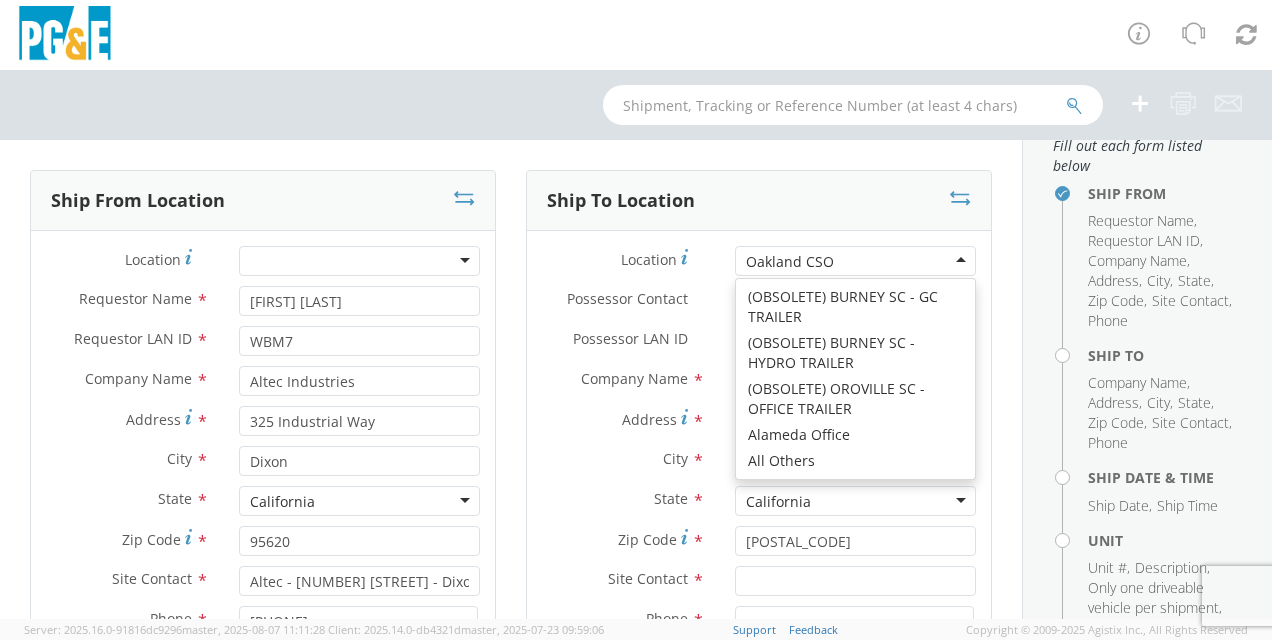 click on "Oakland CSO" at bounding box center (855, 261) 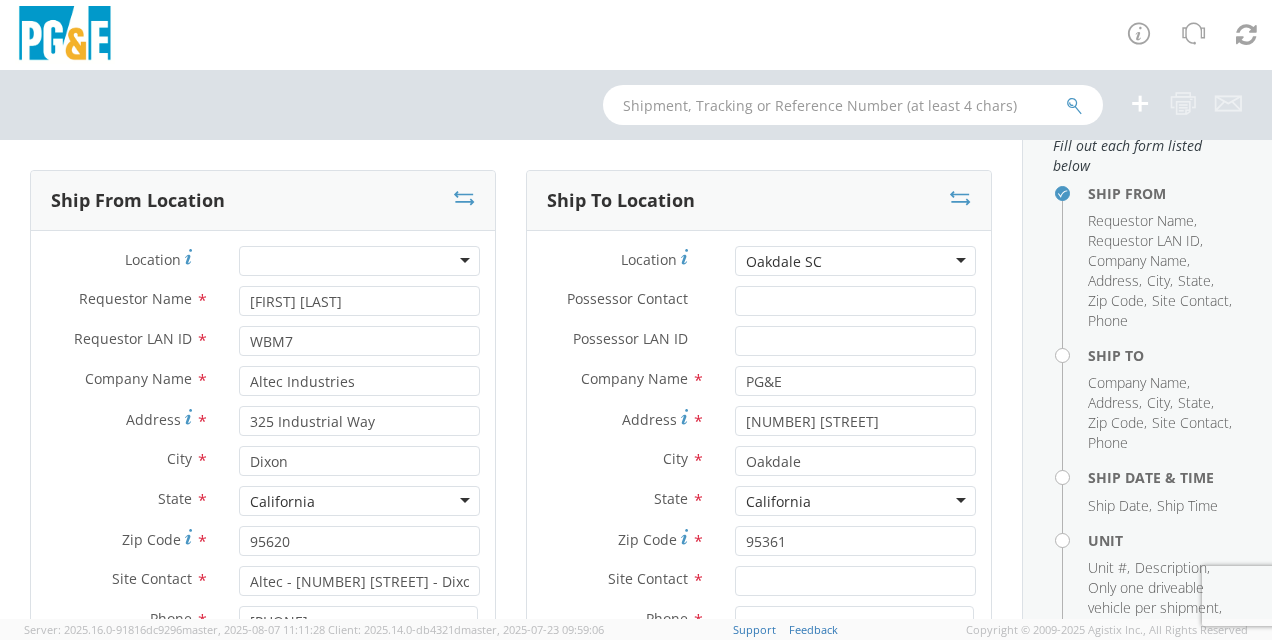 click on "Oakdale SC" at bounding box center (855, 261) 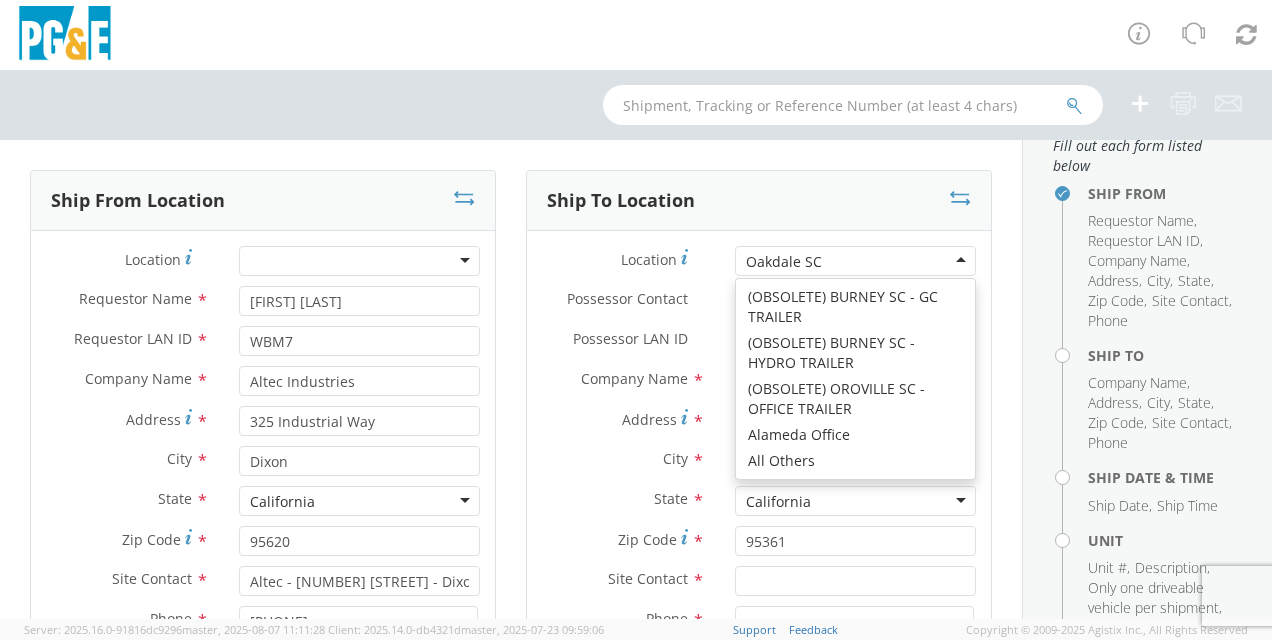 type on "[NUMBER] [STREET]" 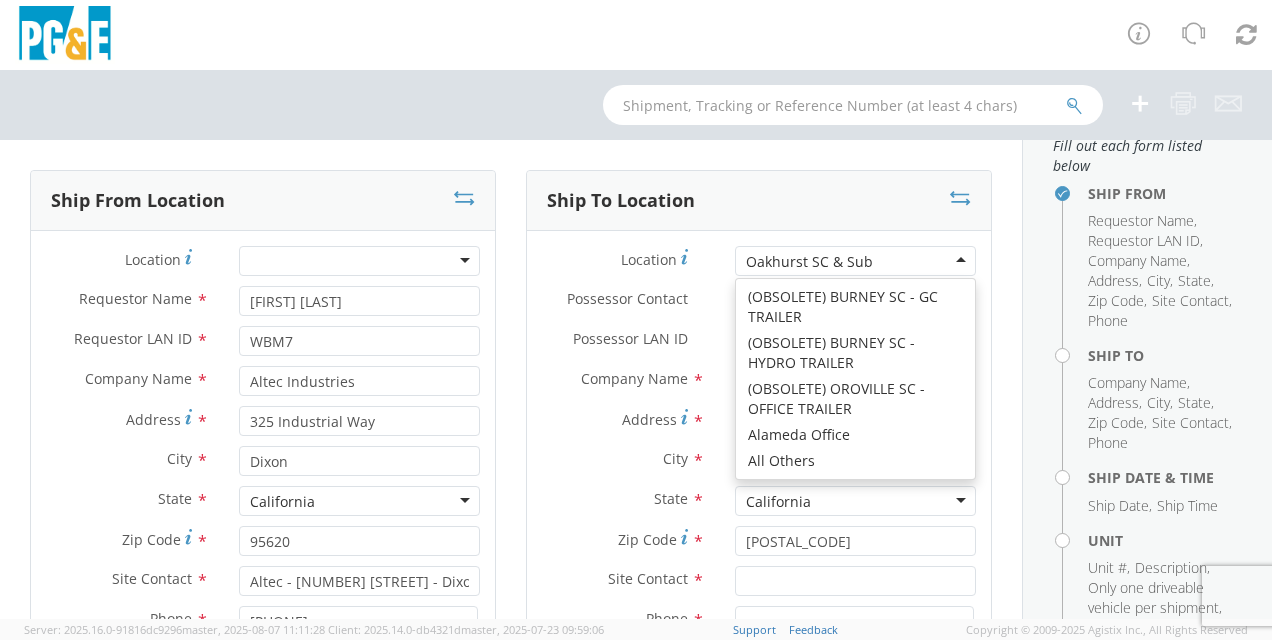click on "Oakhurst SC & Sub" at bounding box center (855, 261) 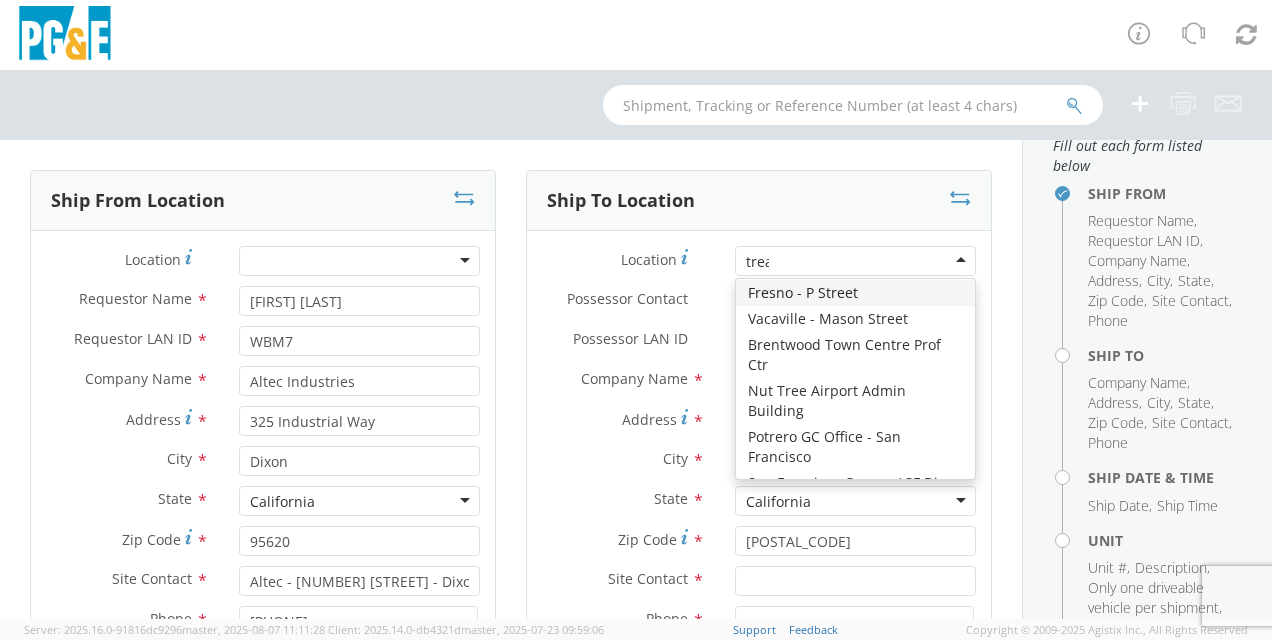 scroll, scrollTop: 0, scrollLeft: 0, axis: both 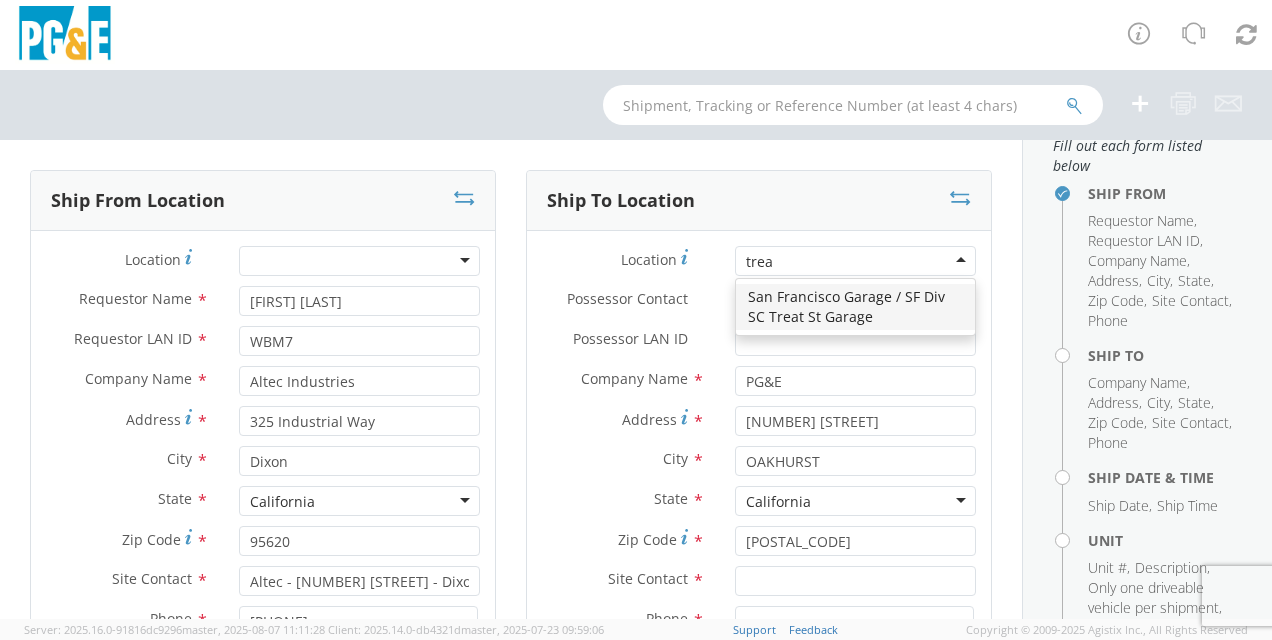 type on "treat" 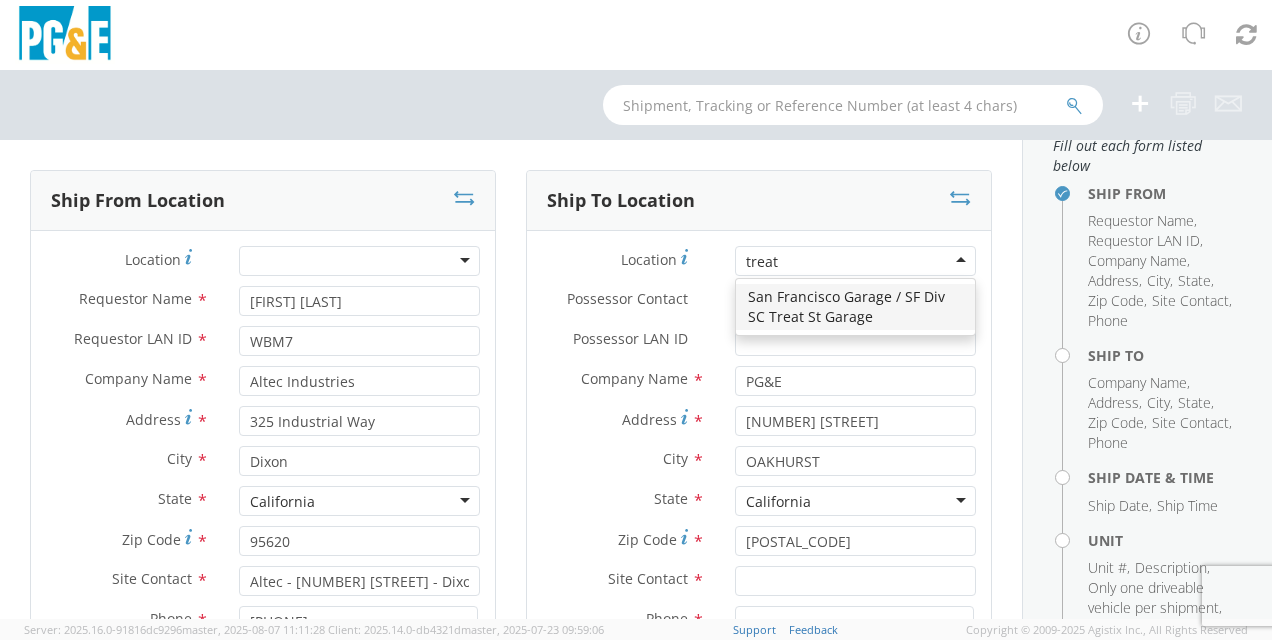 type 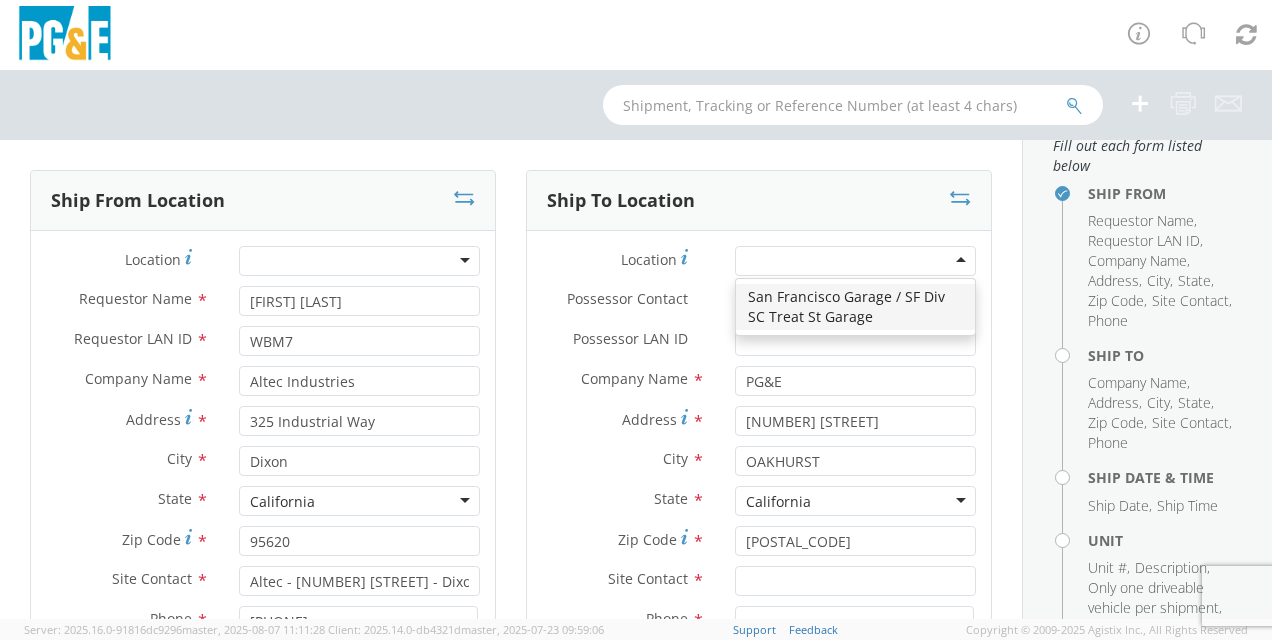 type on "[NUMBER] [STREET]" 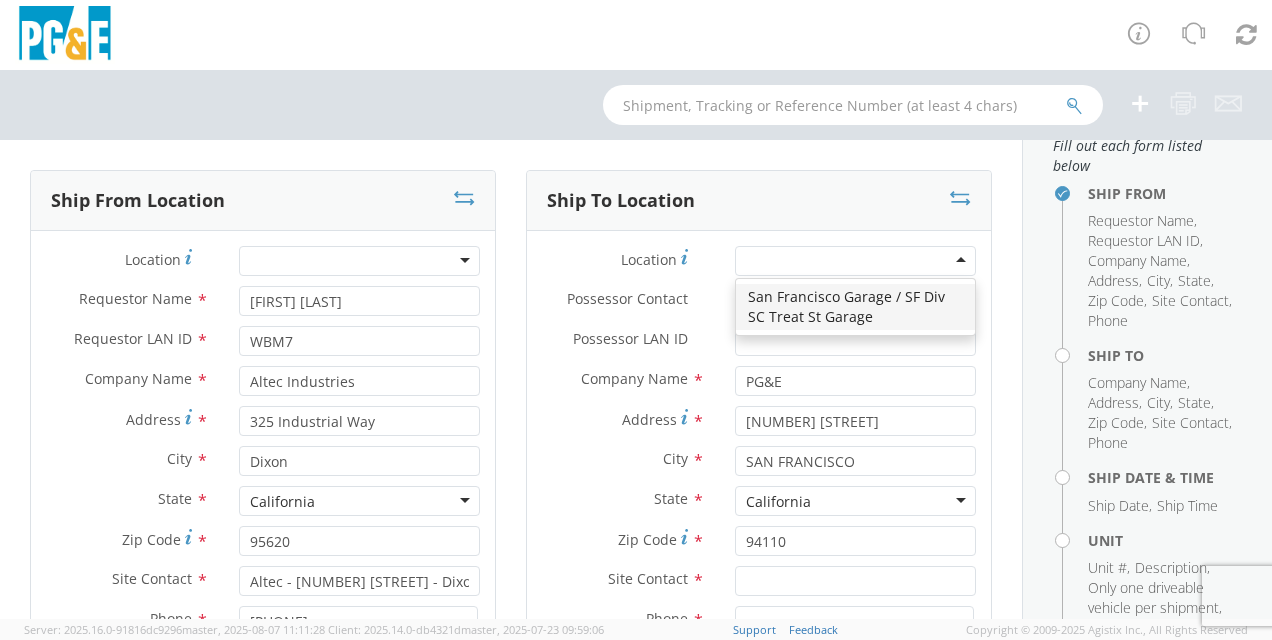scroll, scrollTop: 0, scrollLeft: 0, axis: both 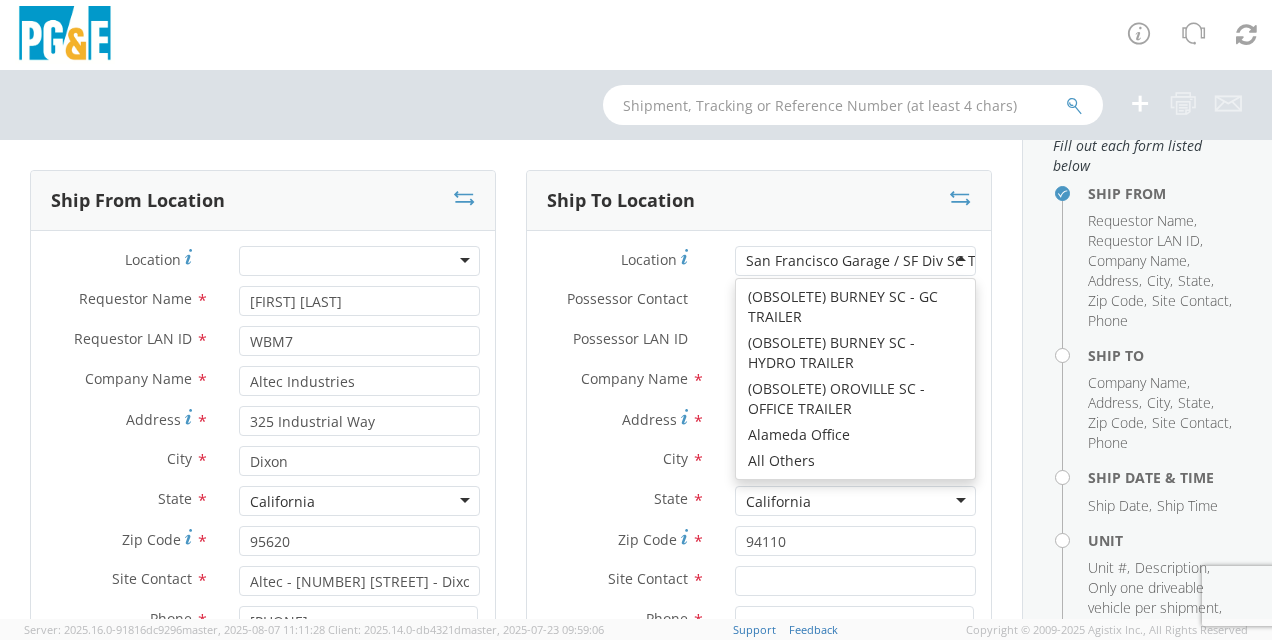 click on "San Francisco Garage / SF Div SC Treat St Garage" at bounding box center (909, 261) 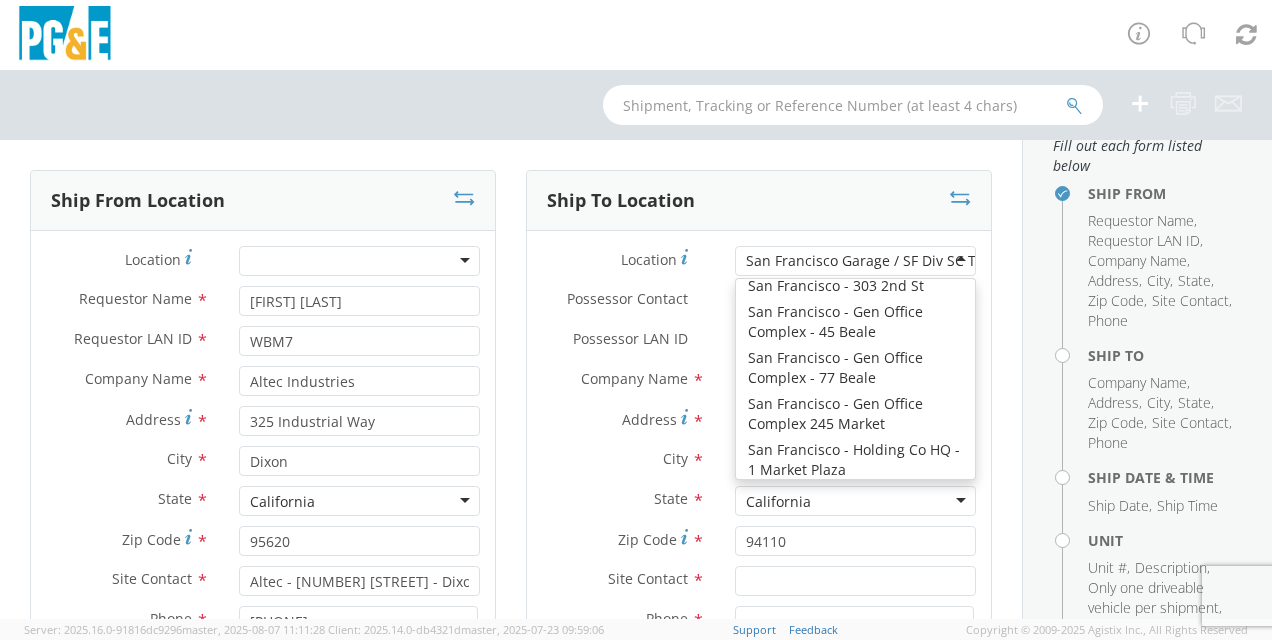 scroll, scrollTop: 11329, scrollLeft: 0, axis: vertical 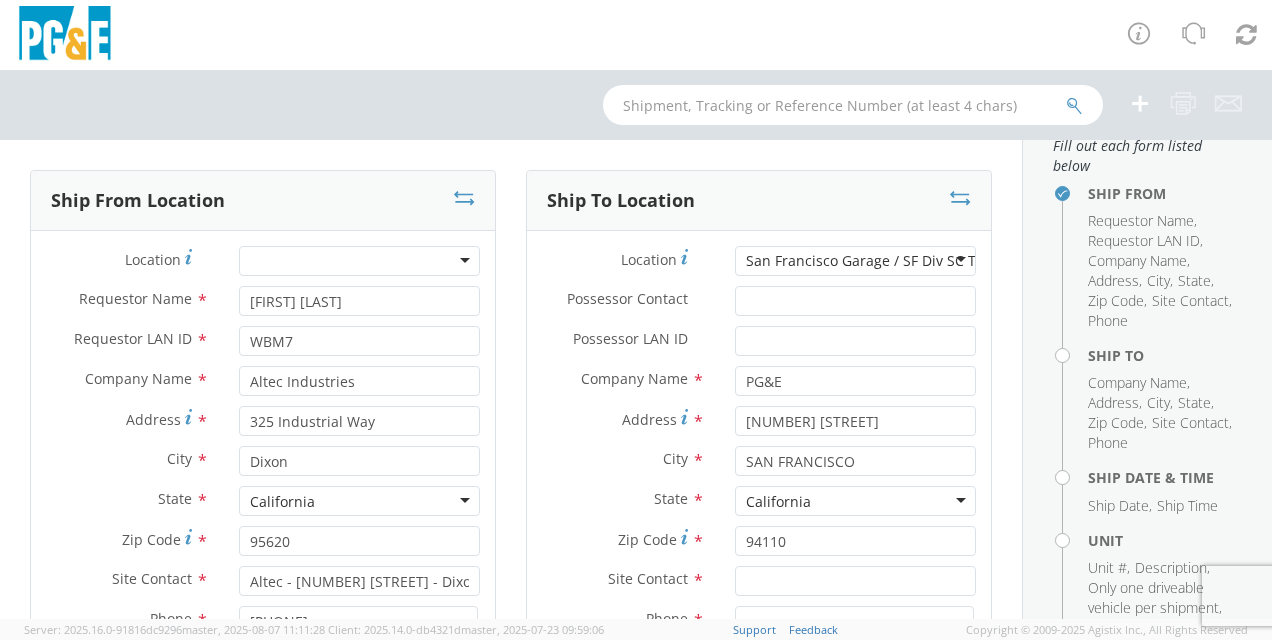 click on "Ship To Location                           Location        *             San Francisco Garage / SF Div SC Treat St Garage San Francisco Garage / SF Div SC Treat St Garage (OBSOLETE) BURNEY SC - GC TRAILER (OBSOLETE) BURNEY SC - HYDRO TRAILER (OBSOLETE) OROVILLE SC - OFFICE TRAILER Alameda Office All Others Alpine Sub Alta - Drum-Spaulding (FERC 2310) and Alta PH Alta SC American Truck and Trailer Angels Camp / Motherlode SC Antioch CSO Antioch Gas Operations HQ Antioch Sub Arcata - Jane's Creek Substation Atlantic Sub ATWATER SUBSTATION CAMPUS Auberry SC - Hydro HQ - DWLG Auburn CSO Auburn Regional SC Auburn SC Auburn SC - Engineering Building Avenal PO Box 129 Bahia Substation - Benicia Bakersfield - [NUMBER] [STREET] Bakersfield CSO Bakersfield Office Bakersfield SC - Garage Bakersfield Sub Balch Camp - HQ - FERC 175 Barton Sub Belle Haven Sub Bellevue Sub Bellota Sub Belmont SC - Garage Belmont Sub Benicia Office & Warehouse Benton Sub Berkeley CSO Bethany Compressor Station Bolinas Substation Butte Sub" at bounding box center [759, 489] 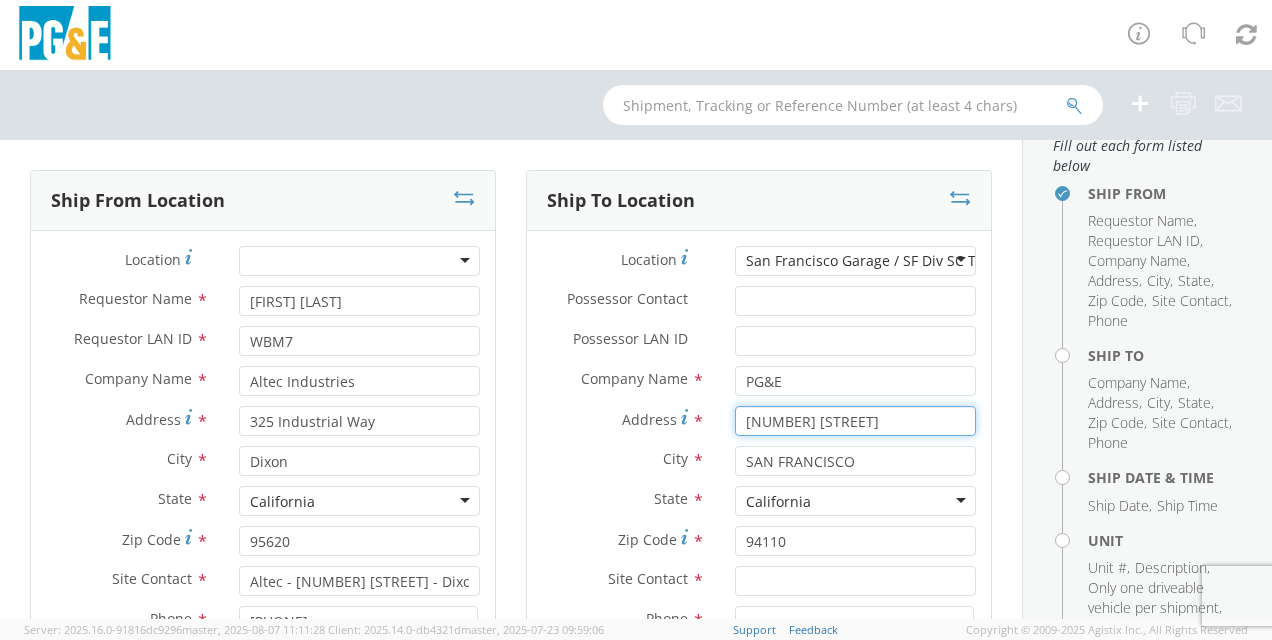 click on "[NUMBER] [STREET]" at bounding box center (855, 421) 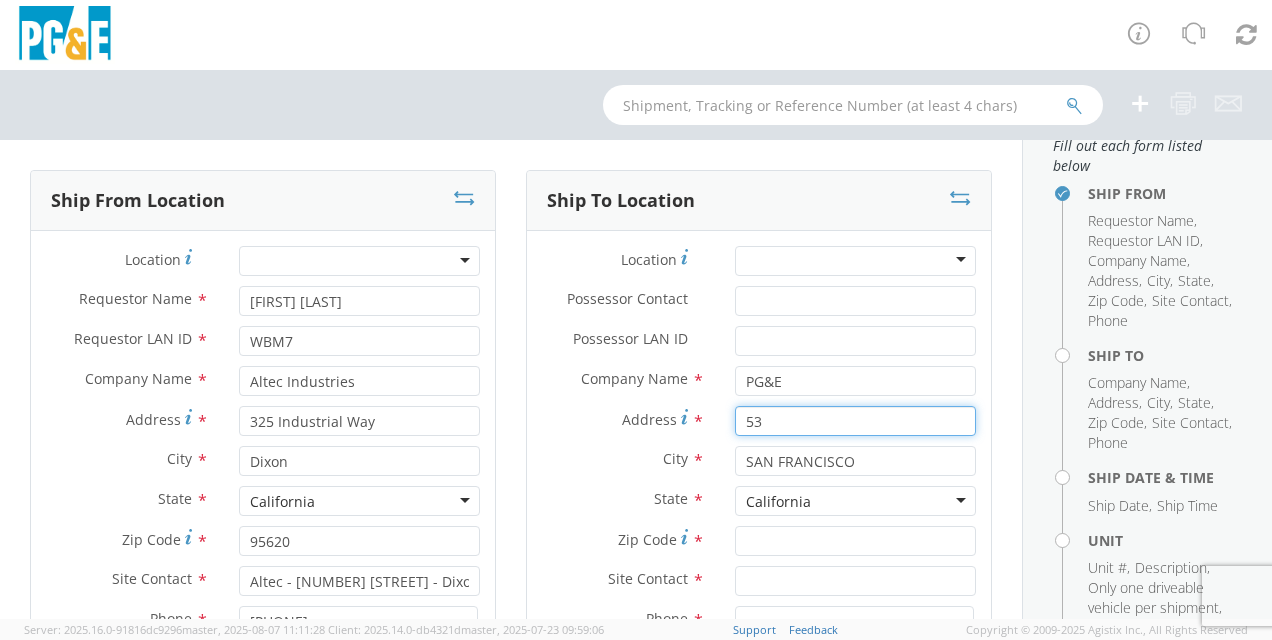 type on "5" 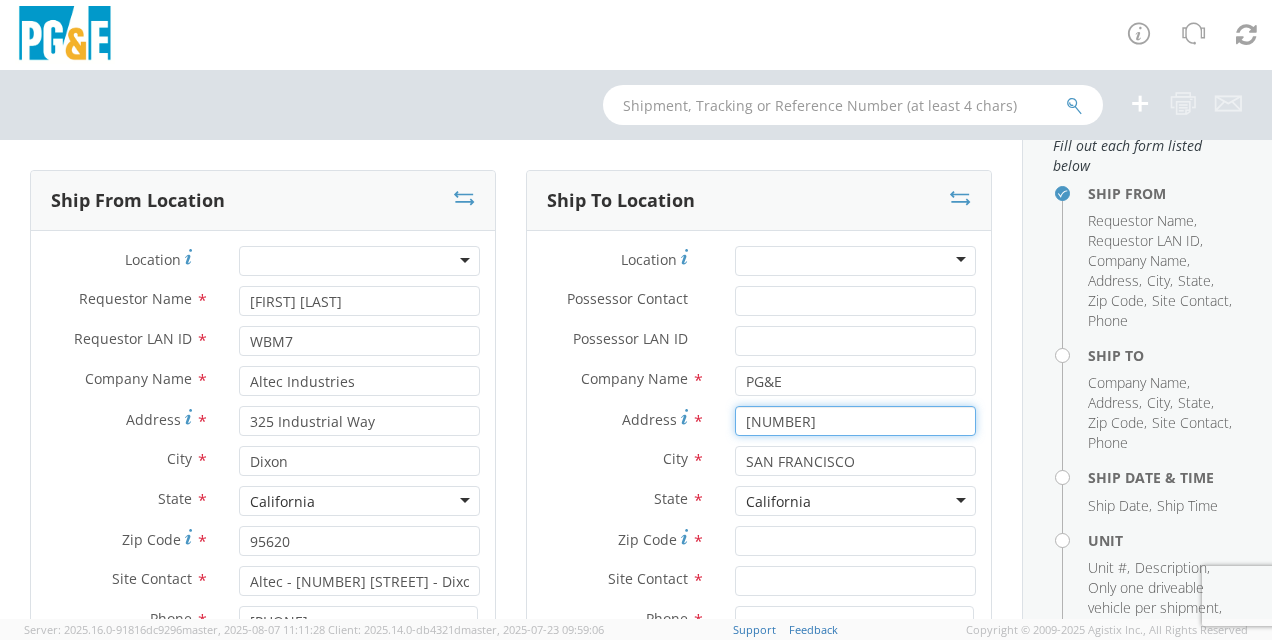 type on "[NUMBER]" 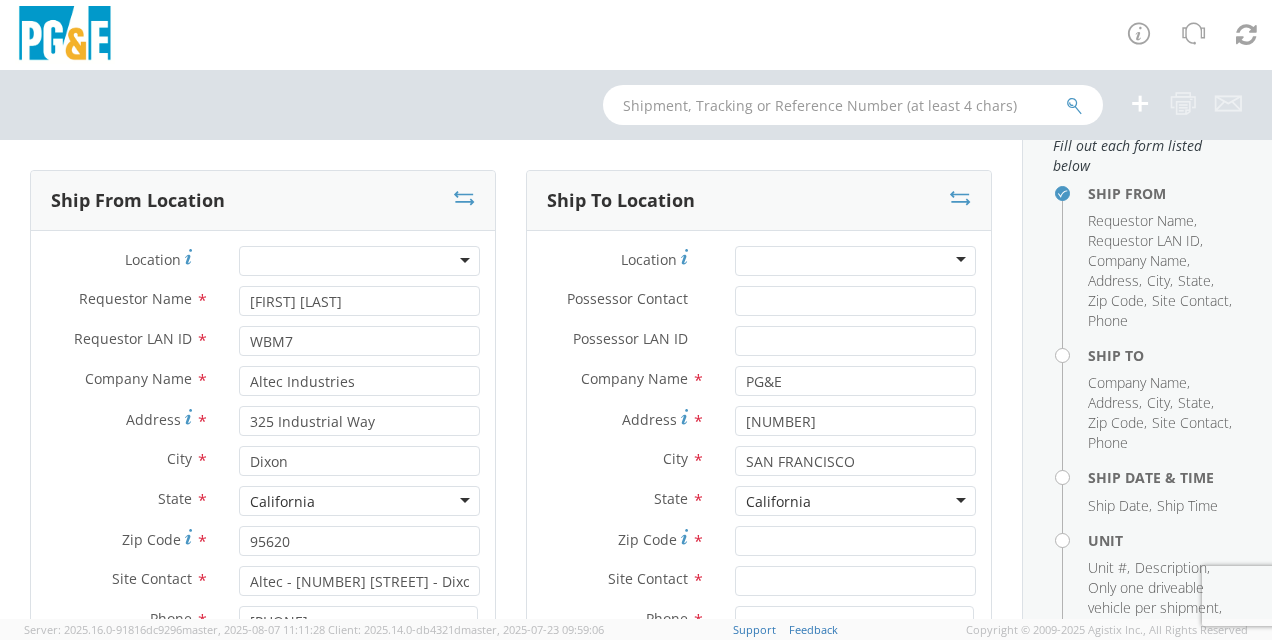 scroll, scrollTop: 4, scrollLeft: 0, axis: vertical 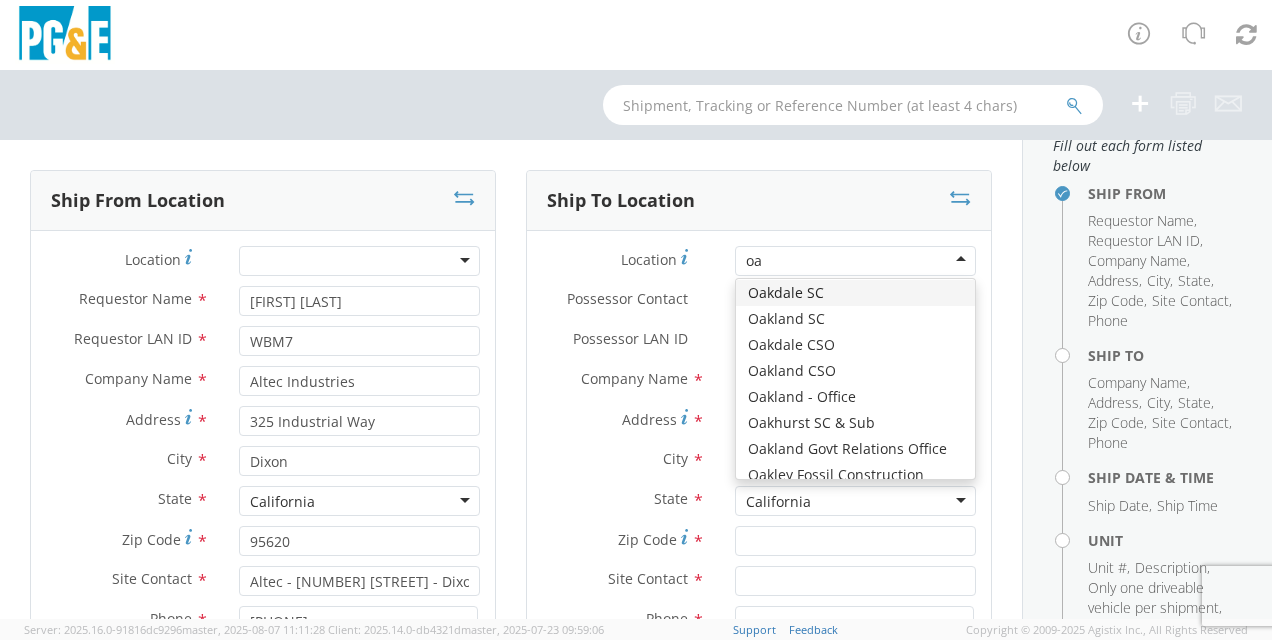 type on "oak" 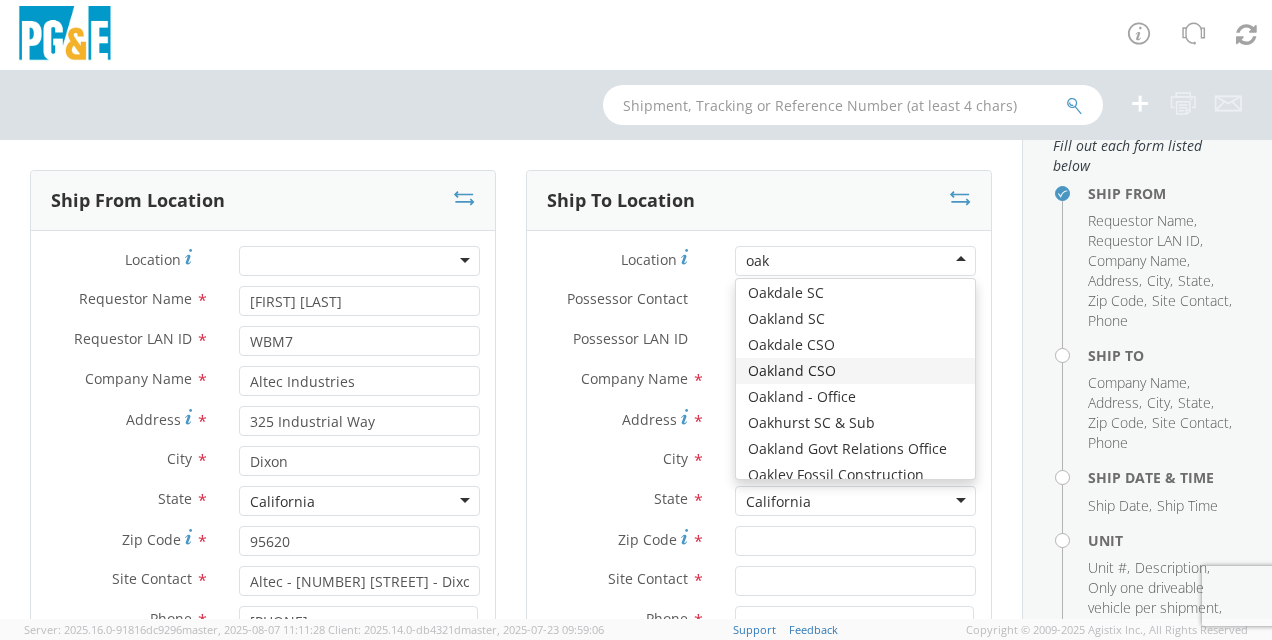 type 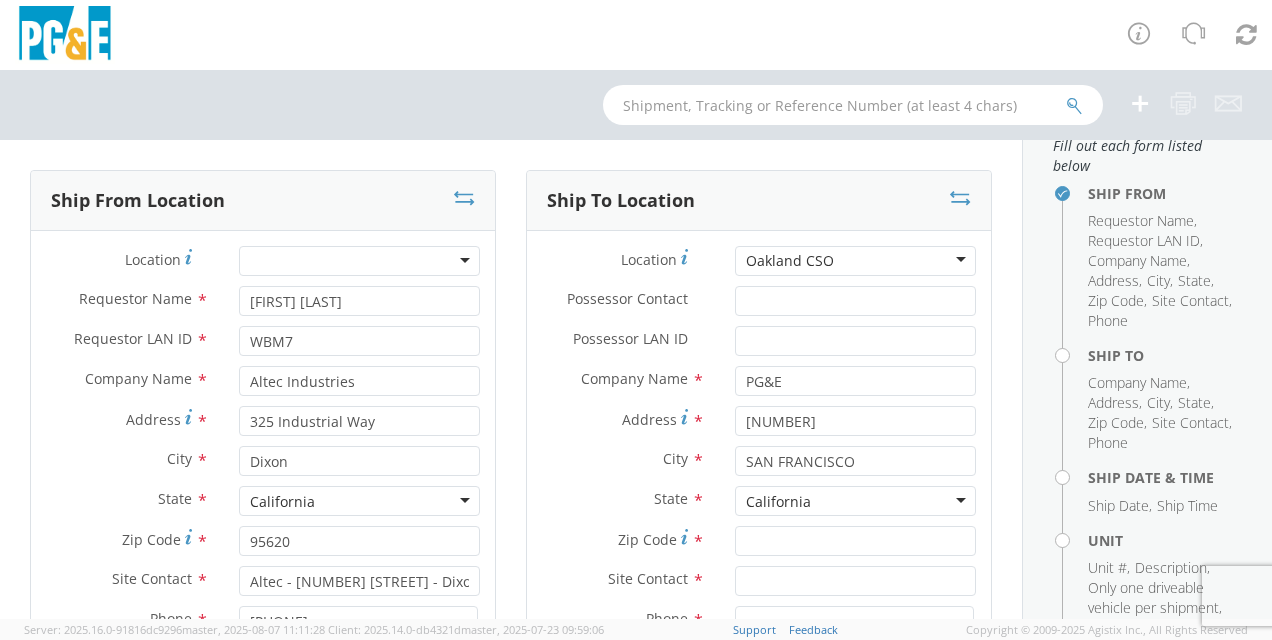 type on "[NUMBER] [STREET]" 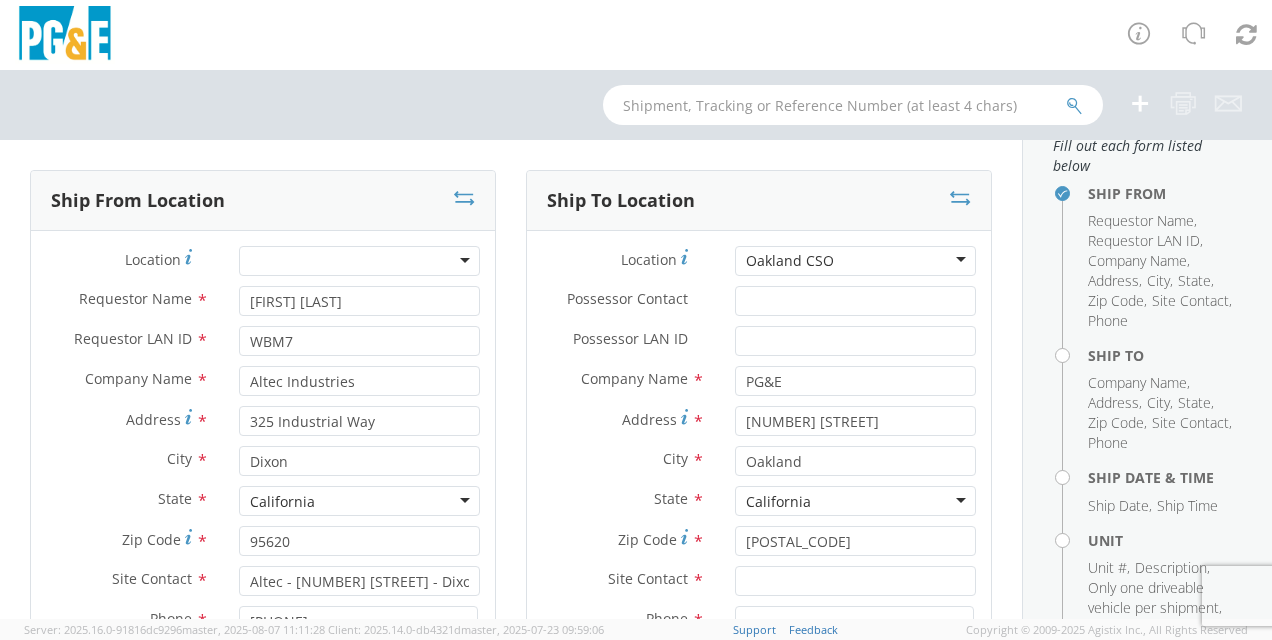 scroll, scrollTop: 0, scrollLeft: 0, axis: both 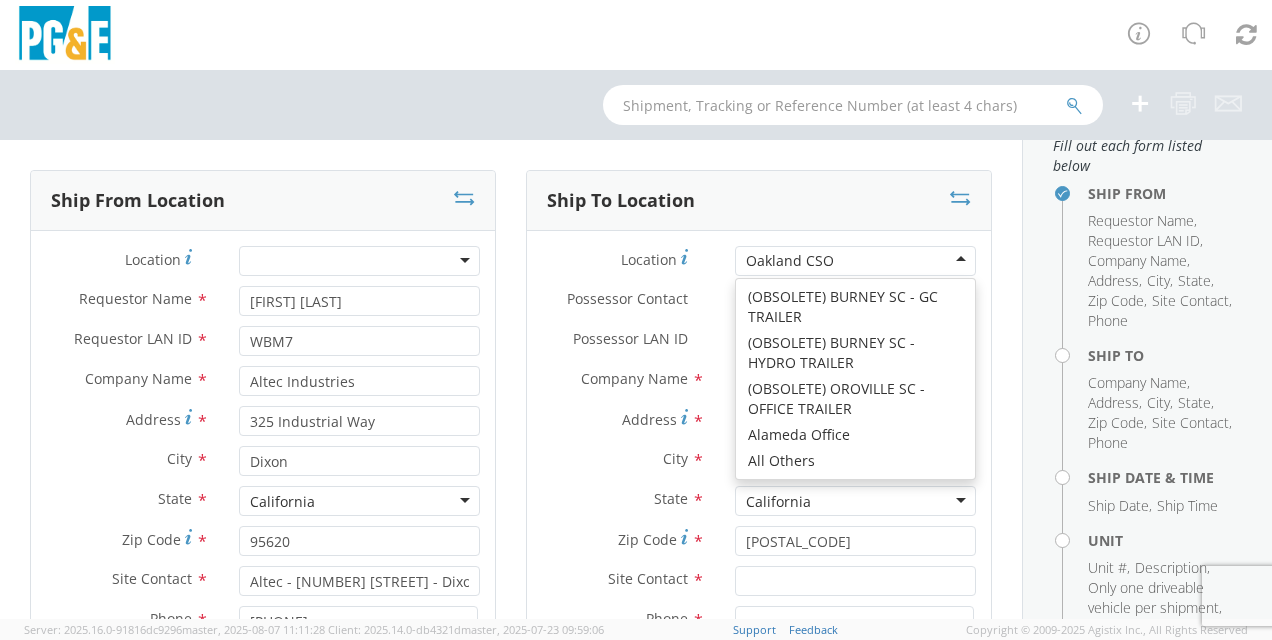 click on "Oakland CSO" at bounding box center [790, 261] 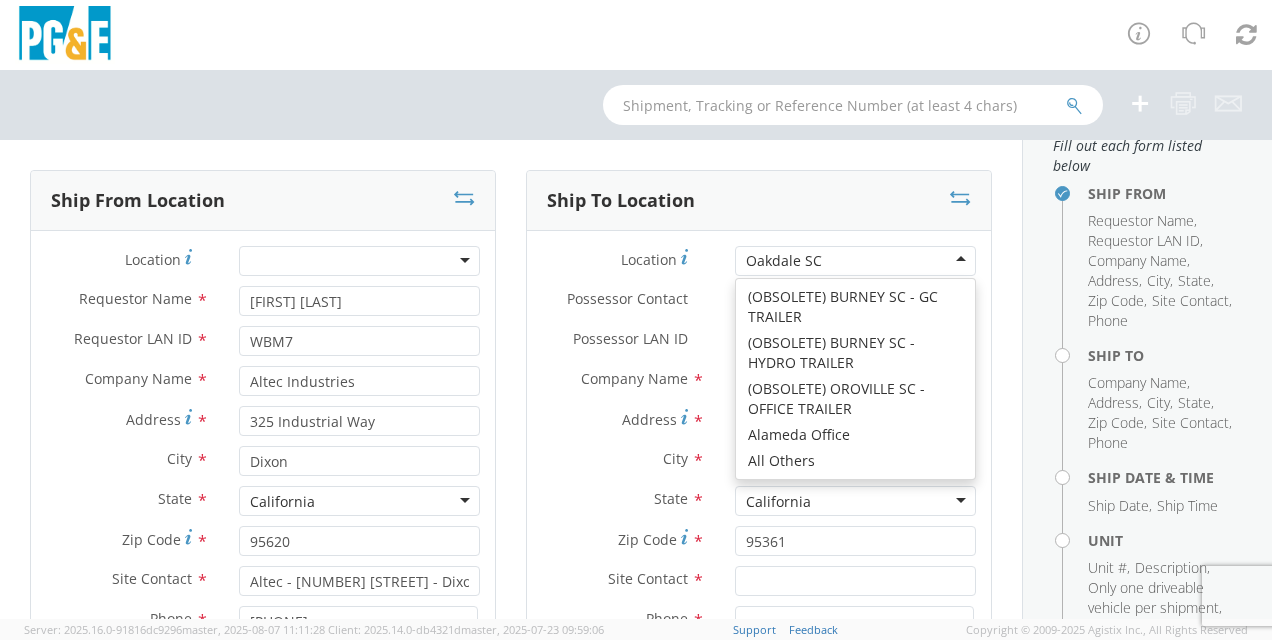 click on "Oakdale SC" at bounding box center (855, 261) 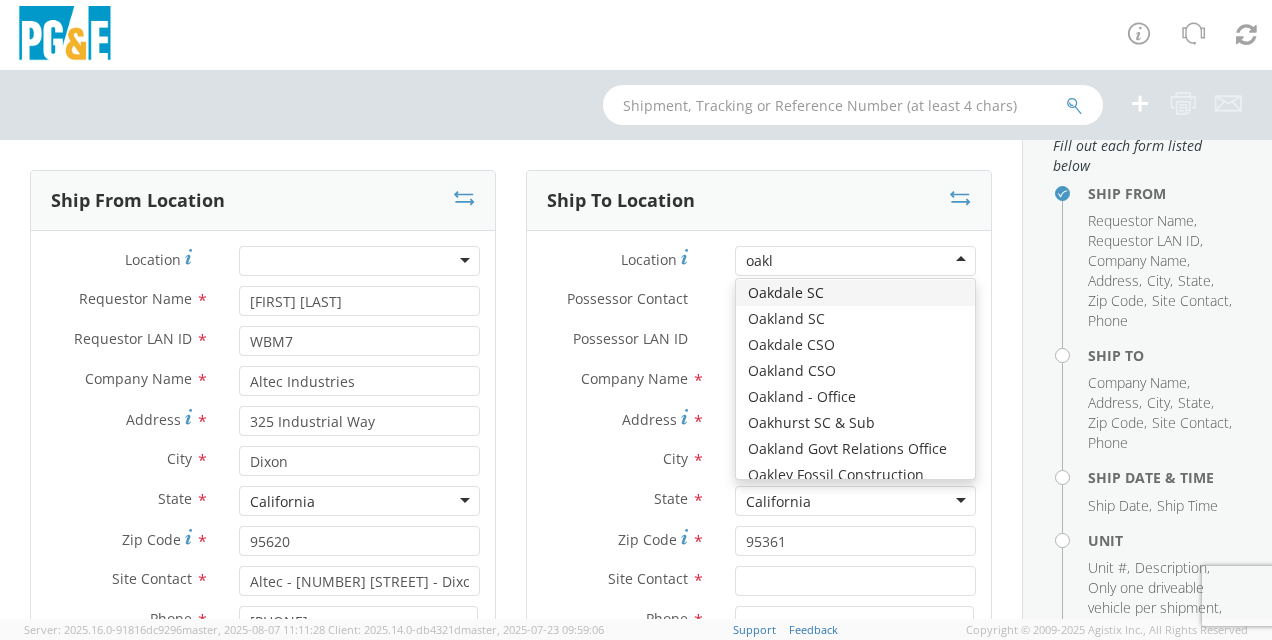 scroll, scrollTop: 0, scrollLeft: 0, axis: both 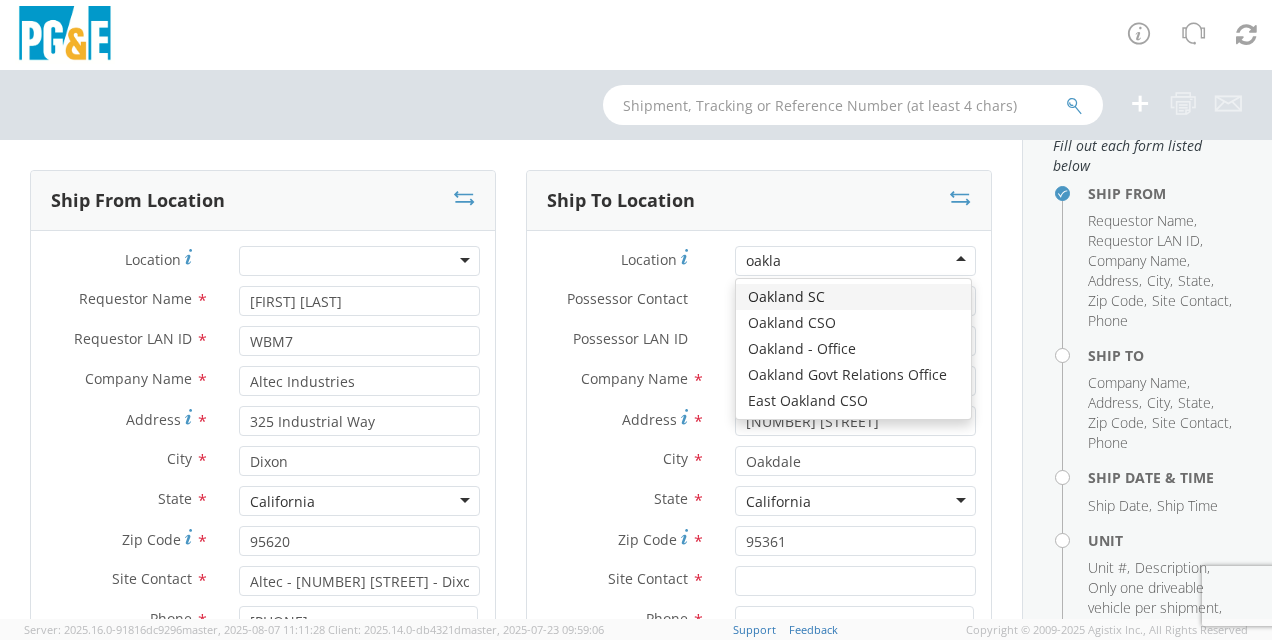 type on "oaklan" 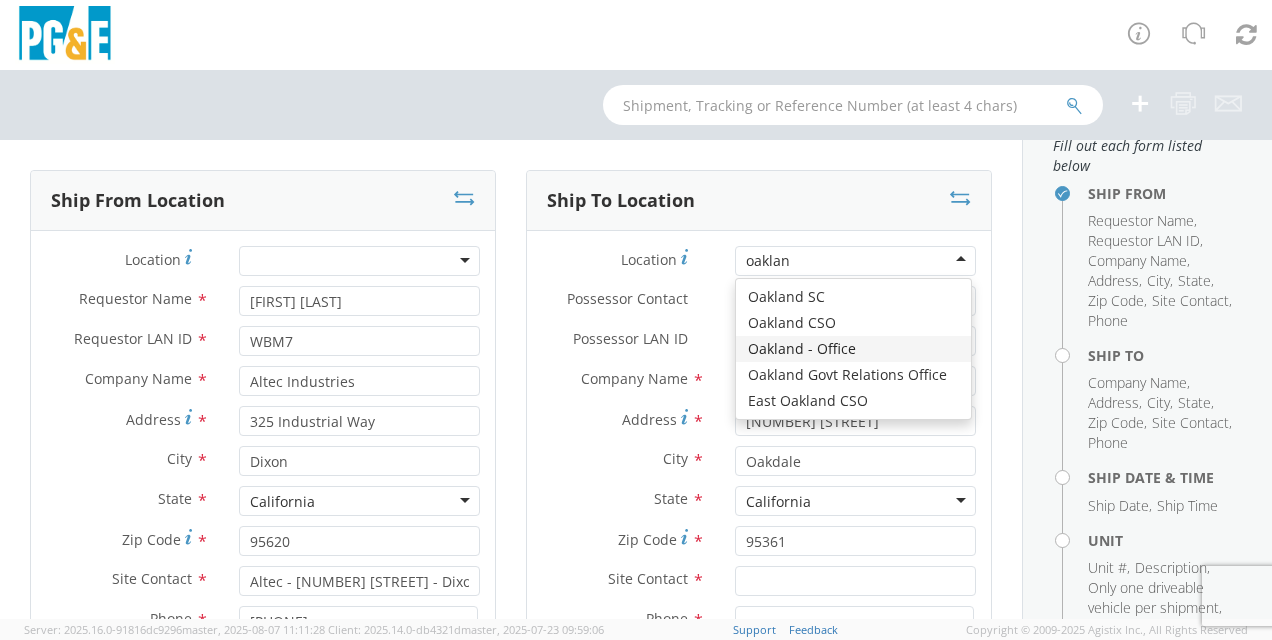 type 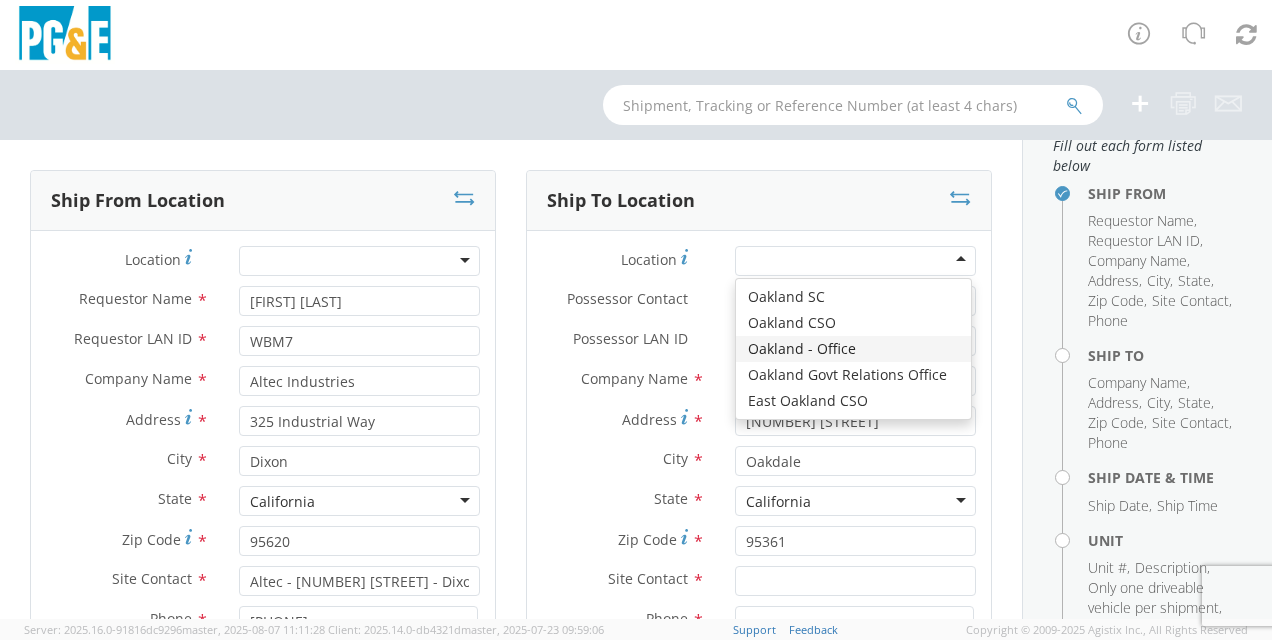type on "[NUMBER] [STREET]" 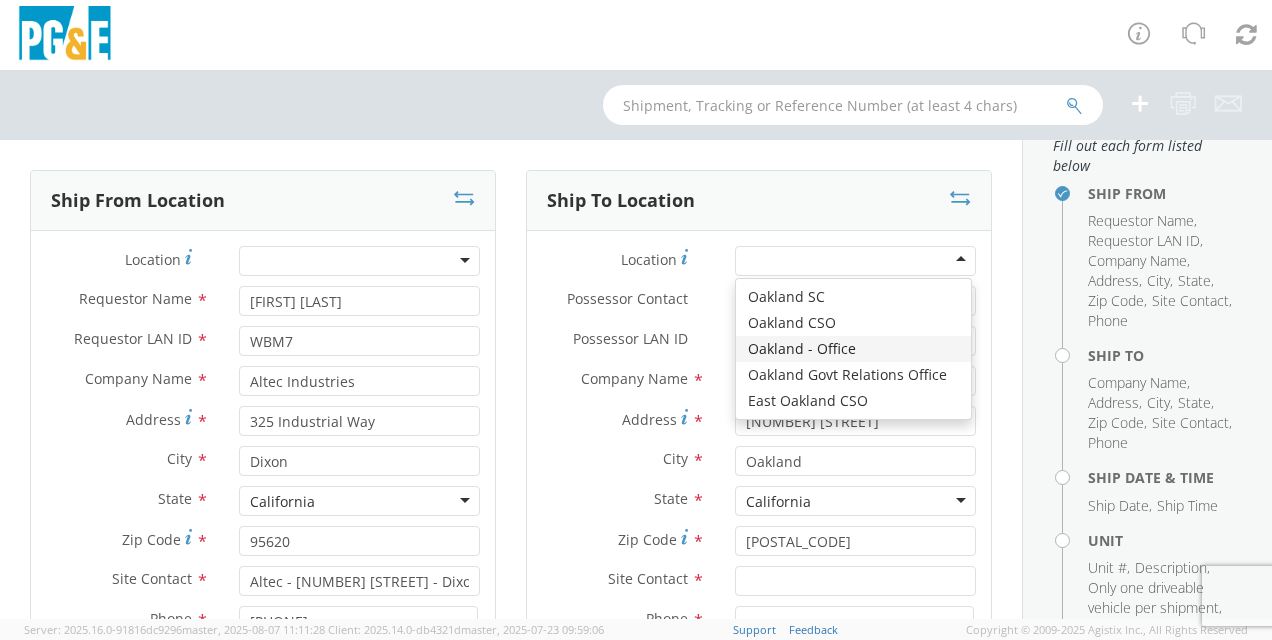 scroll, scrollTop: 0, scrollLeft: 0, axis: both 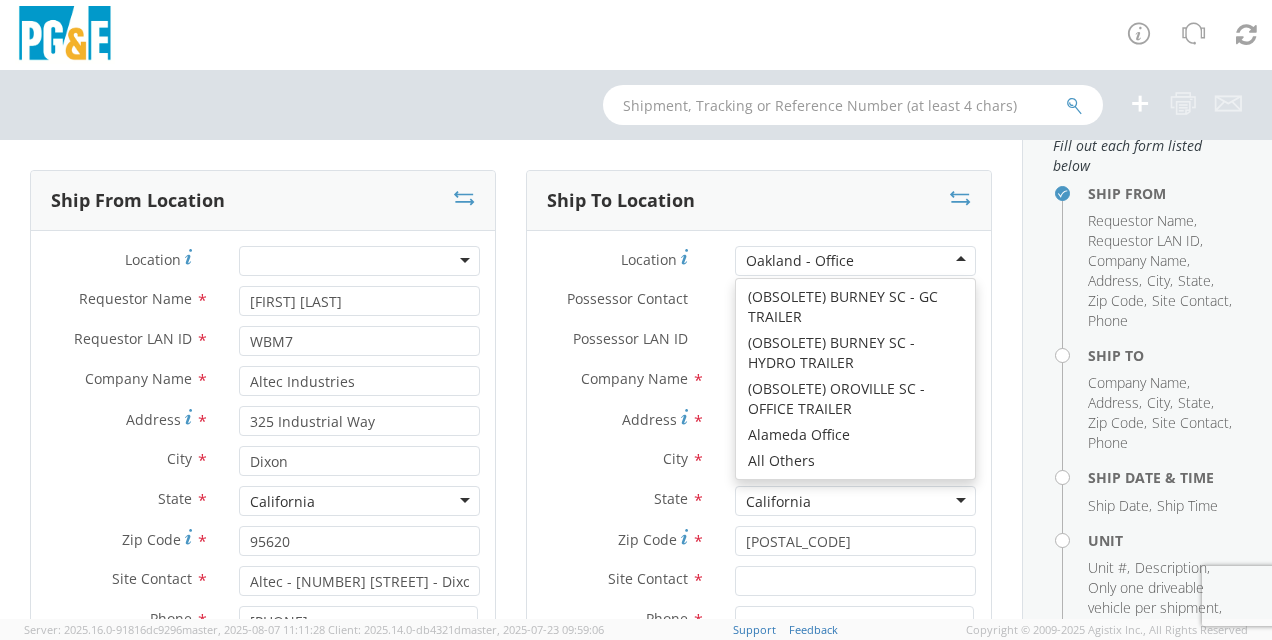 click on "Oakland - Office" at bounding box center (855, 261) 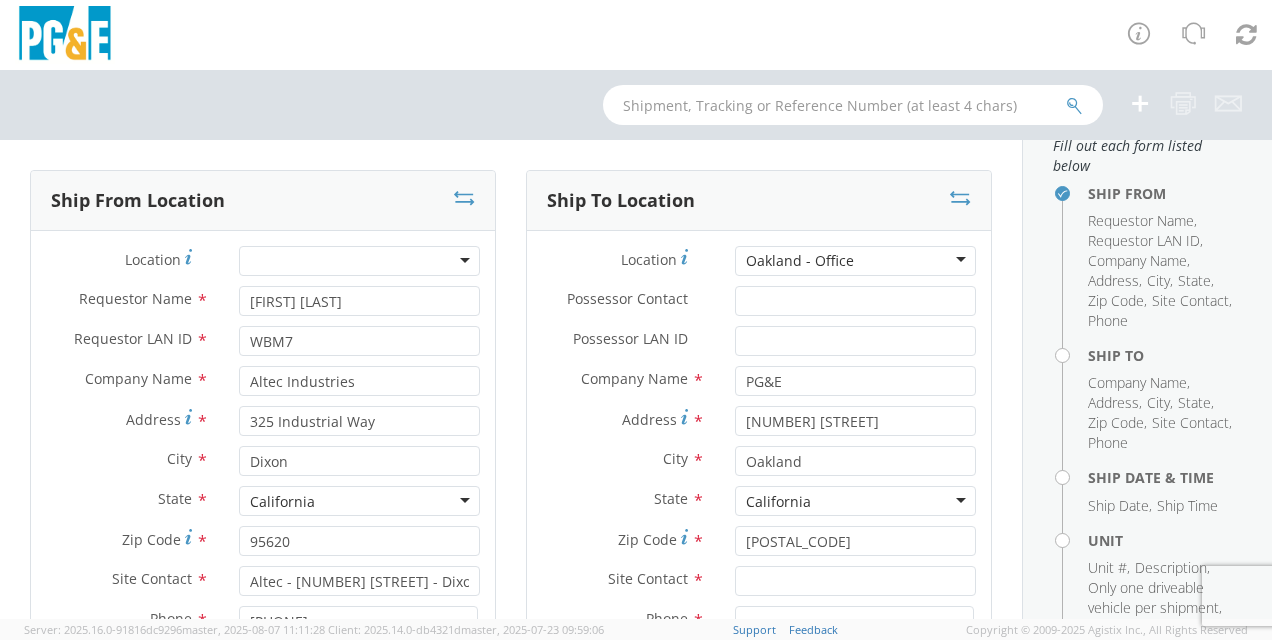 click on "Location        *             Oakland - Office Oakland - Office (OBSOLETE) BURNEY SC - GC TRAILER (OBSOLETE) BURNEY SC - HYDRO TRAILER (OBSOLETE) OROVILLE SC - OFFICE TRAILER Alameda Office All Others Alpine Sub Alta - Drum-Spaulding (FERC 2310) and Alta PH Alta SC American Truck and Trailer Angels Camp / Motherlode SC Antioch CSO Antioch Gas Operations HQ Antioch Sub Arcata - Jane's Creek Substation Atlantic Sub ATWATER SUBSTATION CAMPUS Auberry SC - Hydro HQ - DWLG Auburn CSO Auburn Regional SC Auburn SC Auburn SC - Engineering Building Avenal PO Box 129 Bahia Substation - Benicia Bakersfield - 3551 Pegasus Dr Bakersfield CSO Bakersfield Office Bakersfield SC - Garage Bakersfield Sub Balch Camp - HQ - FERC 175 Barton Sub Belle Haven Sub Bellevue Sub Bellota Sub Belmont SC - Garage Belmont Sub Benicia Office & Warehouse Benton Sub Berkeley CSO Bethany Compressor Station Bolinas Substation Borden Sub Brentwood Sta - Compressor Brentwood Sub Brentwood Town Centre Prof Ctr Brighton Sub & GC Yard Lodi" at bounding box center (759, 519) 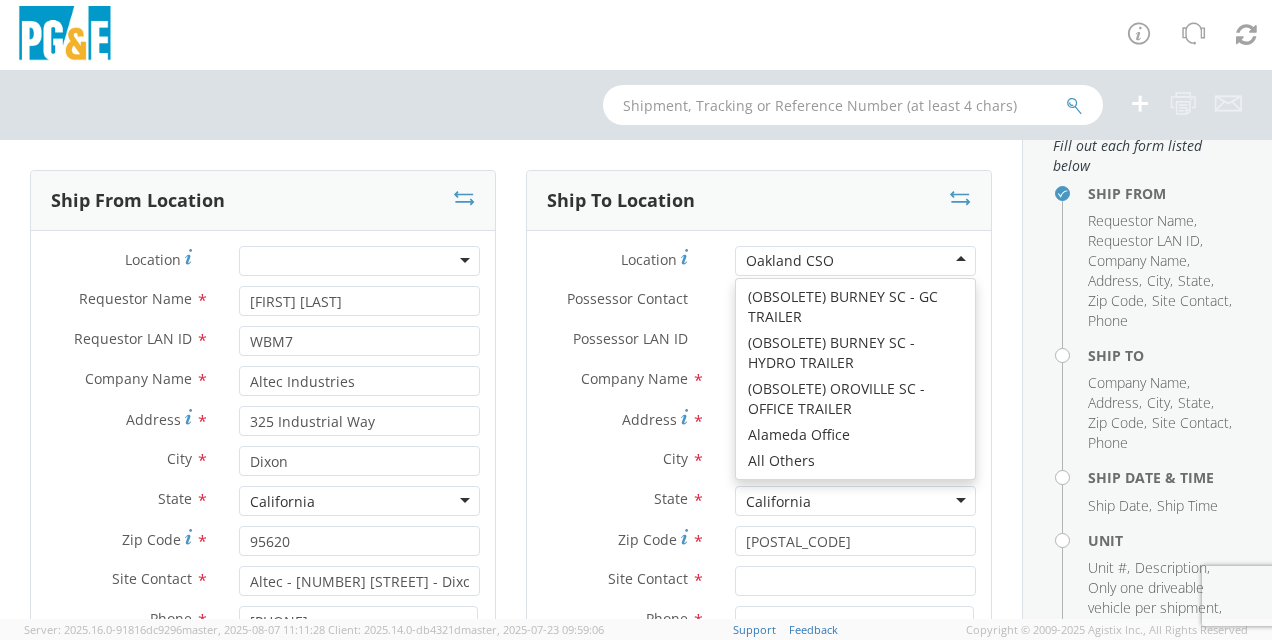 click on "Oakland CSO" at bounding box center (855, 261) 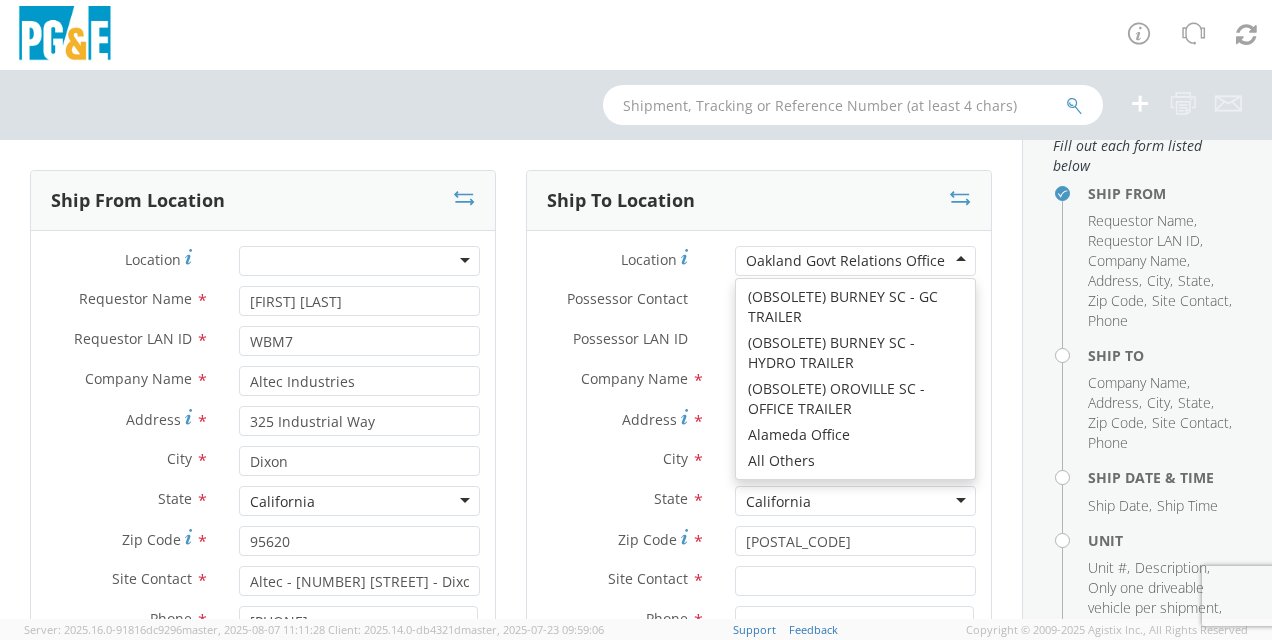 click on "Oakland Govt Relations Office" at bounding box center (845, 261) 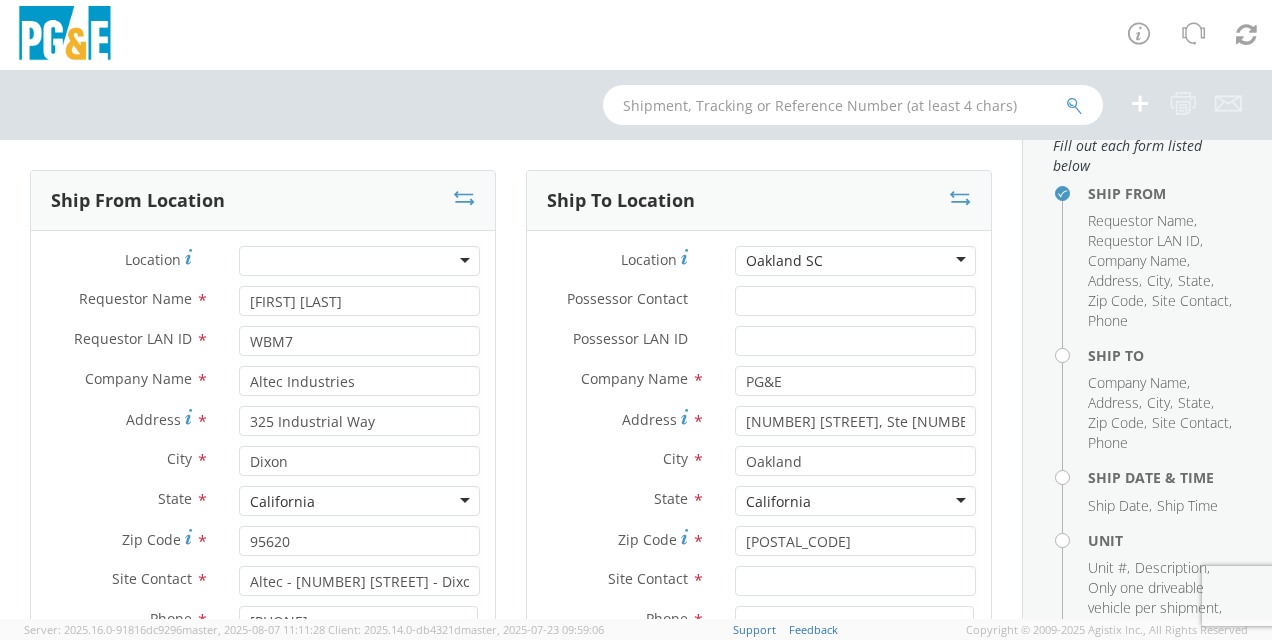 type on "[NUMBER] [STREET]" 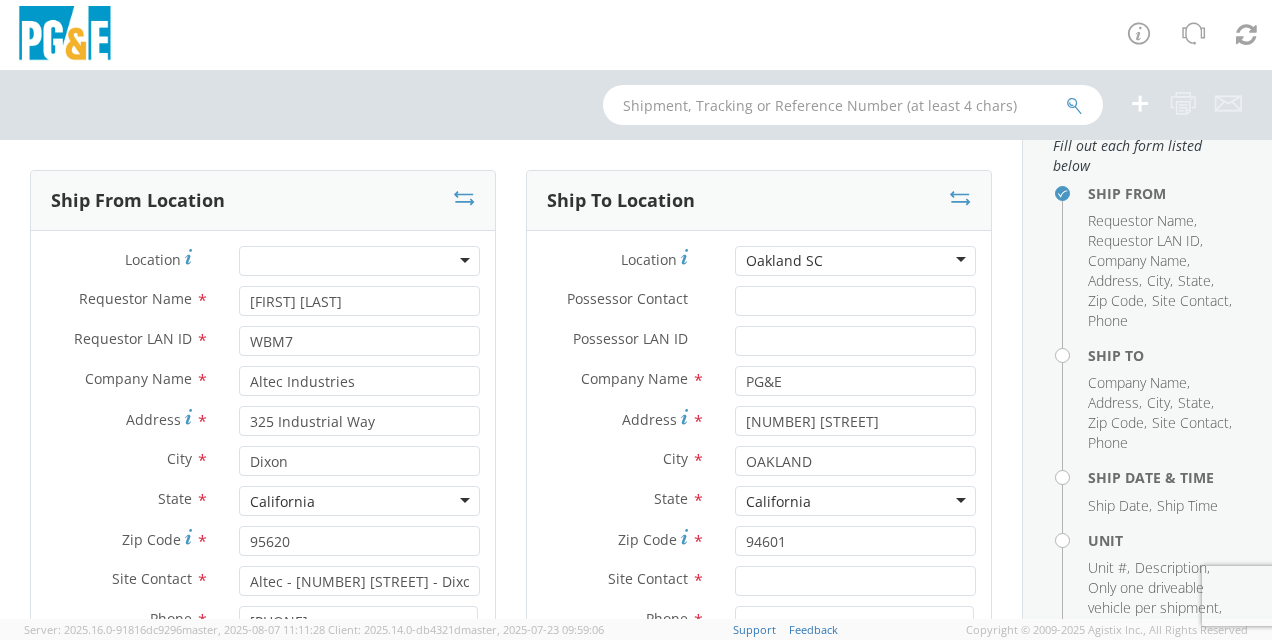scroll, scrollTop: 0, scrollLeft: 0, axis: both 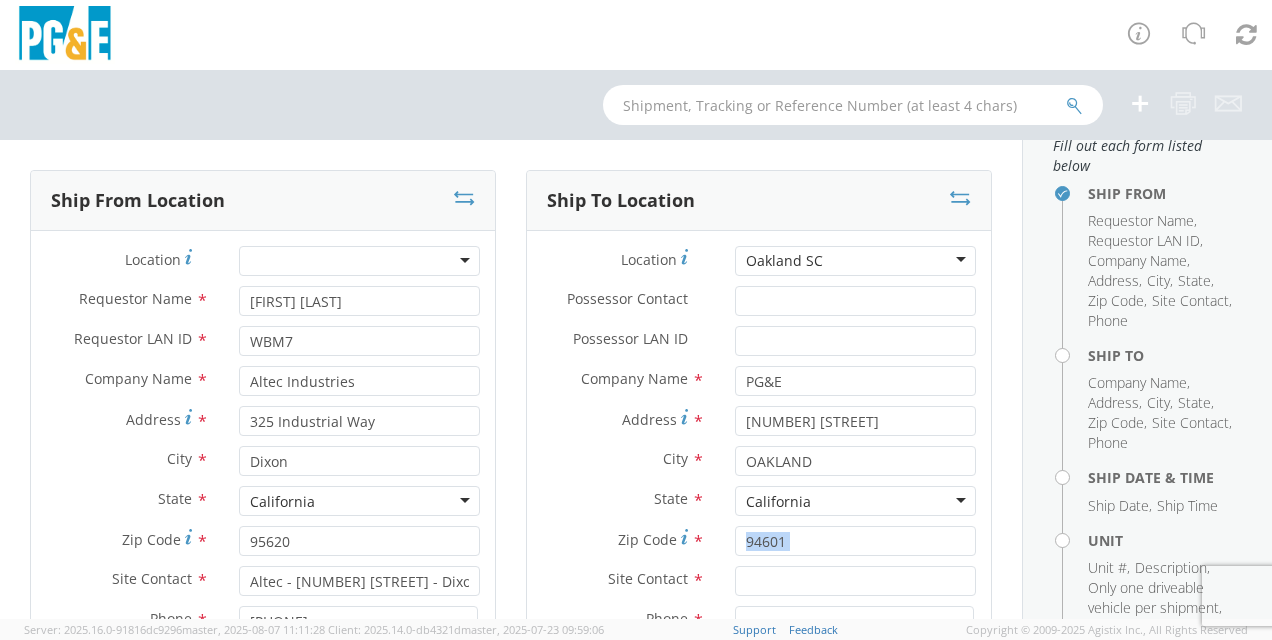 click on "Ship From Location                           Location        *             (OBSOLETE) BURNEY SC - GC TRAILER (OBSOLETE) BURNEY SC - HYDRO TRAILER (OBSOLETE) OROVILLE SC - OFFICE TRAILER Alameda Office All Others Alpine Sub Alta - Drum-Spaulding (FERC 2310) and Alta PH Alta SC American Truck and Trailer Angels Camp / Motherlode SC Antioch CSO Antioch Gas Operations HQ Antioch Sub Arcata - Jane's Creek Substation Atlantic Sub ATWATER SUBSTATION CAMPUS Auberry SC - Hydro HQ - DWLG Auburn CSO Auburn Regional SC Auburn SC Auburn SC - Engineering Building Avenal PO Box 129 Bahia Substation - Benicia Bakersfield - 3551 Pegasus Dr Bakersfield CSO Bakersfield Office Bakersfield SC - Garage Bakersfield Sub Balch Camp - HQ - FERC 175 Barton Sub Belle Haven Sub Bellevue Sub Bellota Sub Belmont SC - Garage Belmont Sub Benicia Office & Warehouse Benton Sub Berkeley CSO Bethany Compressor Station Bolinas Substation Borden Sub Brentwood Sta - Compressor Brentwood Sub Brentwood Town Centre Prof Ctr Butte Sub" at bounding box center [511, 1019] 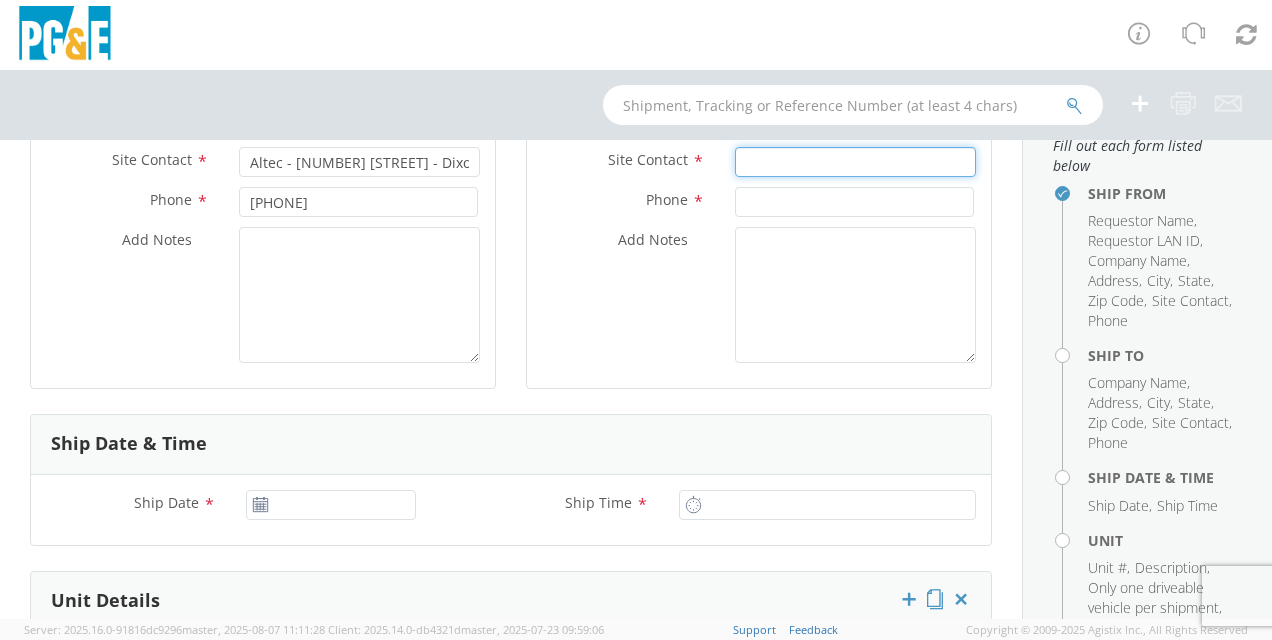 click at bounding box center (855, 162) 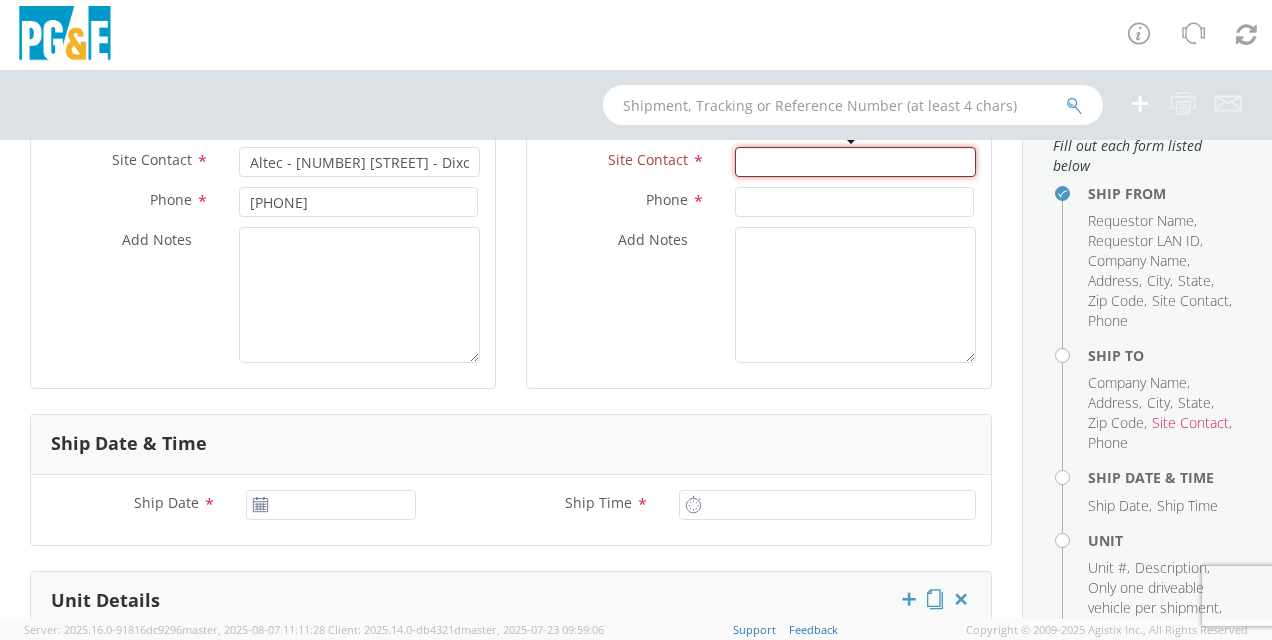 click at bounding box center [855, 162] 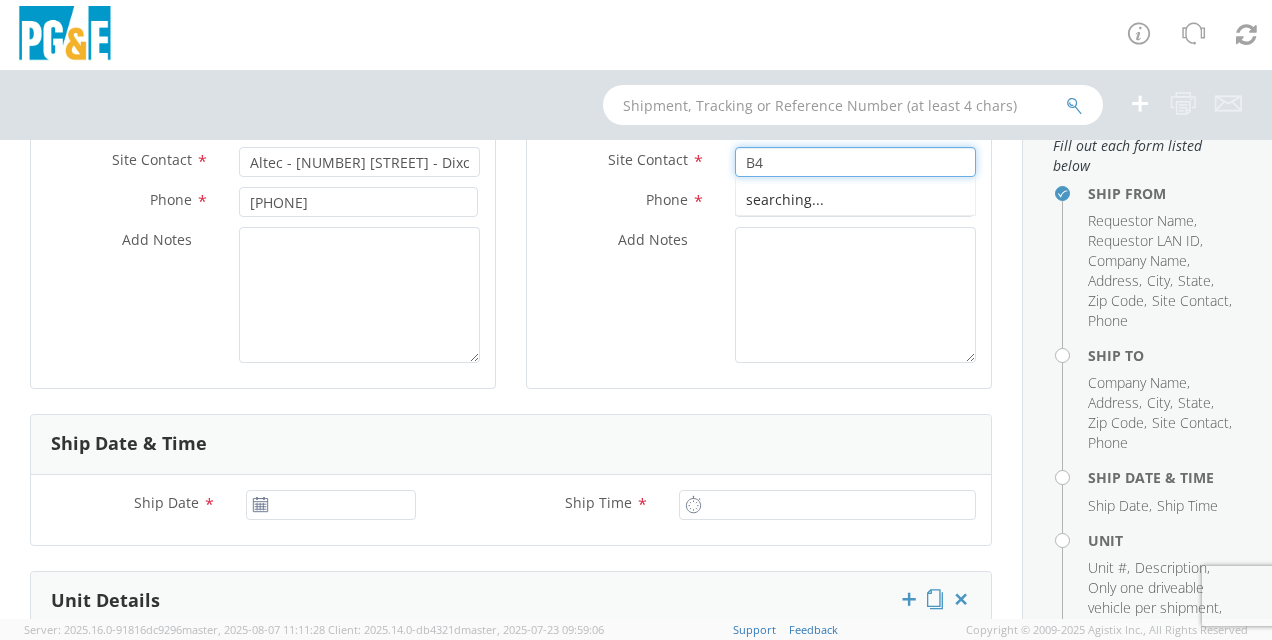 type on "B" 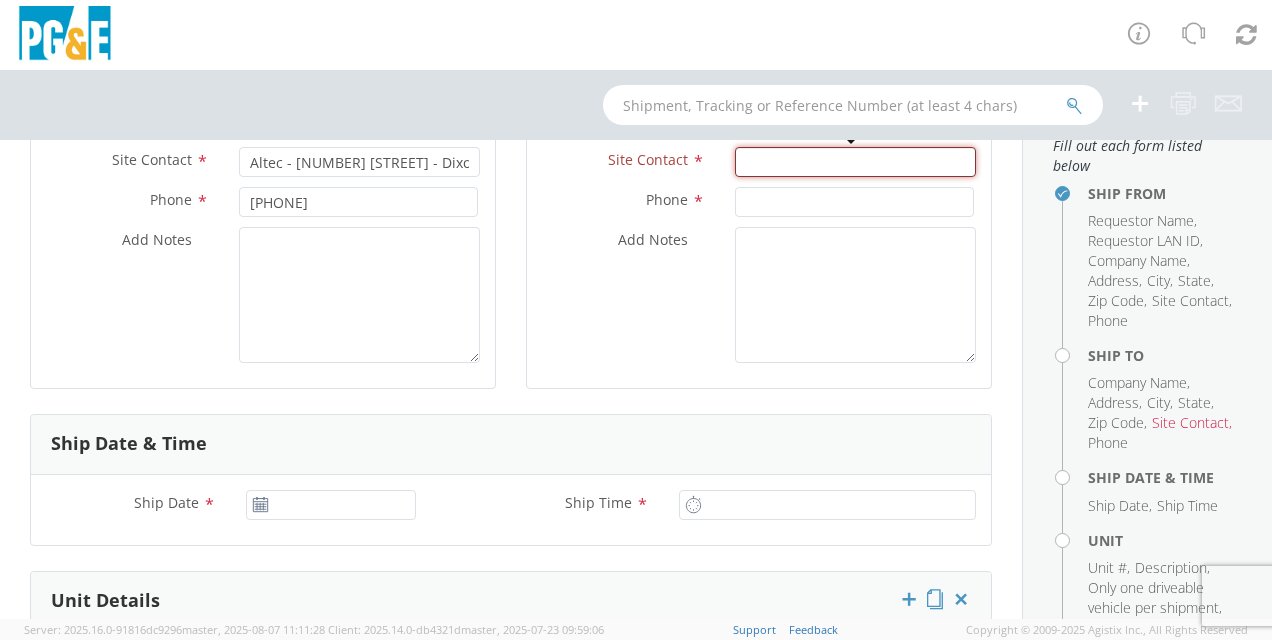 click at bounding box center (855, 162) 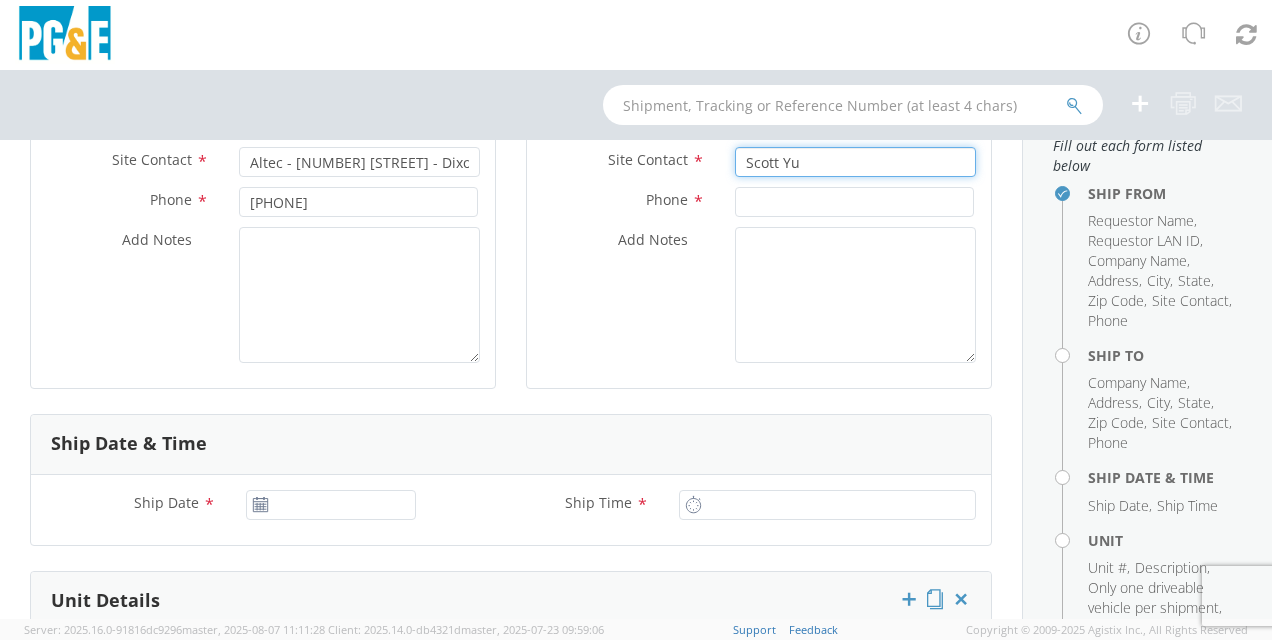 type on "Scott Yu" 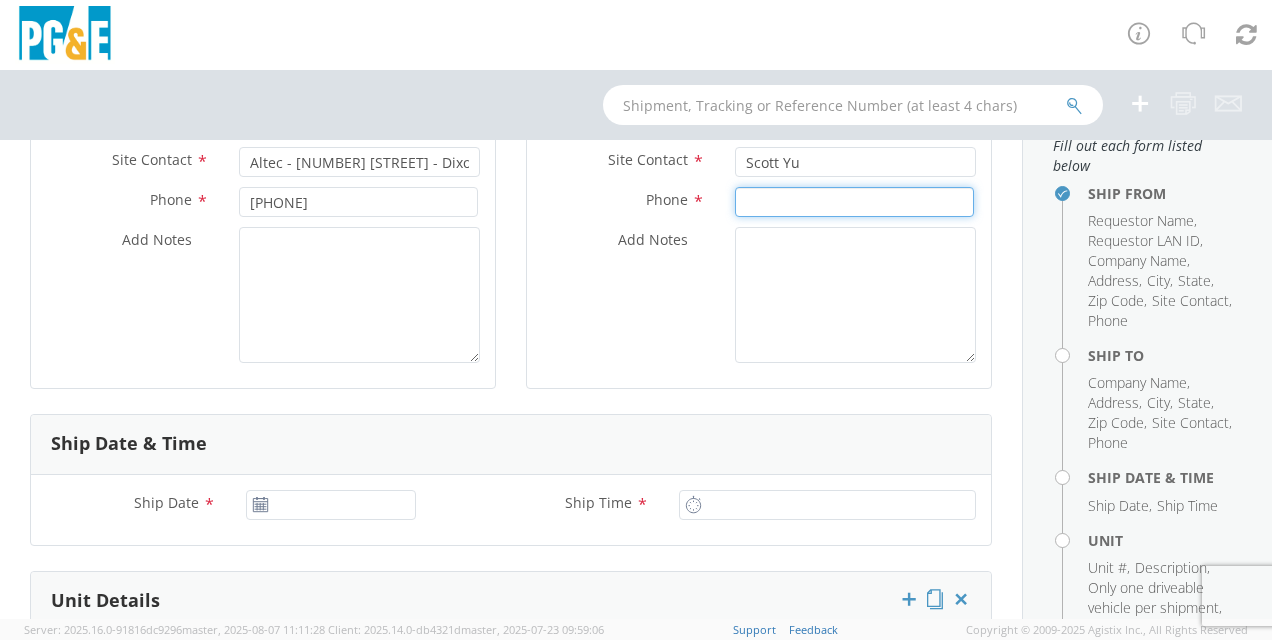 click at bounding box center [854, 202] 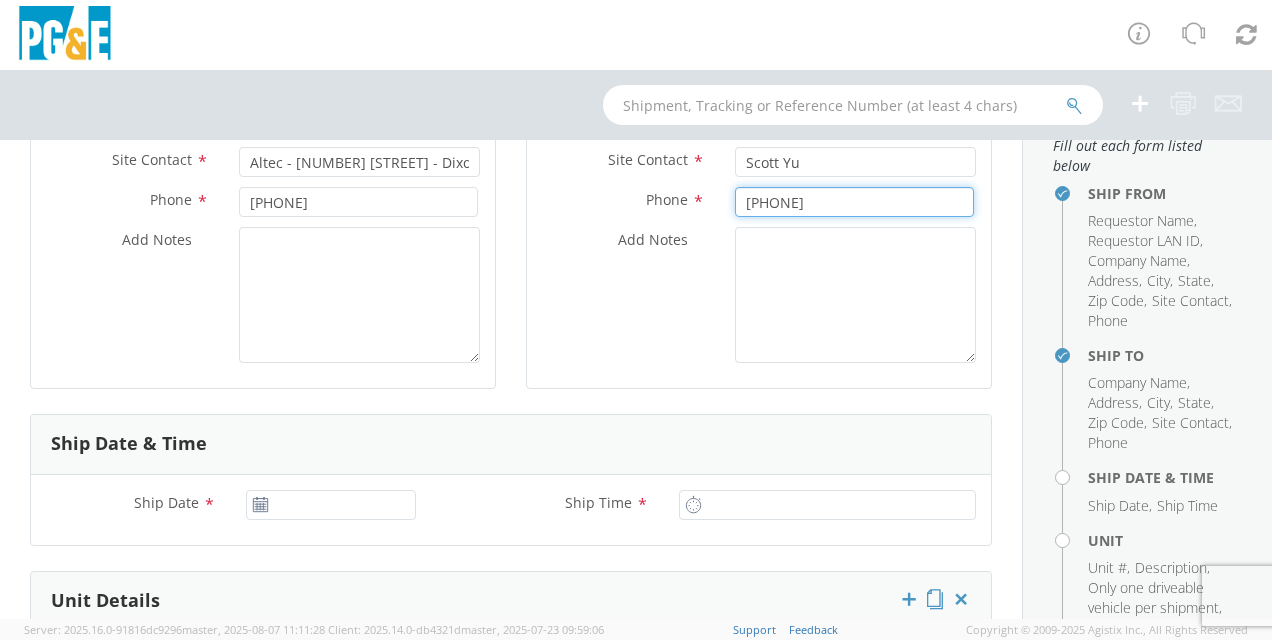 type on "[PHONE]" 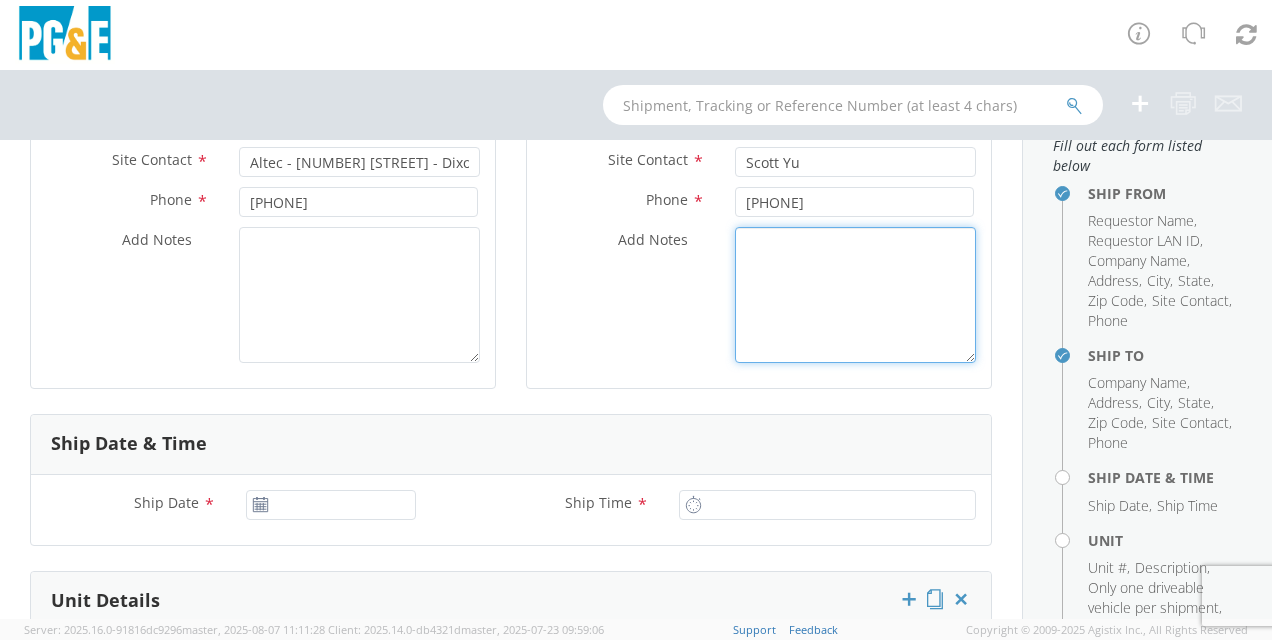click on "Add Notes        *" at bounding box center (855, 295) 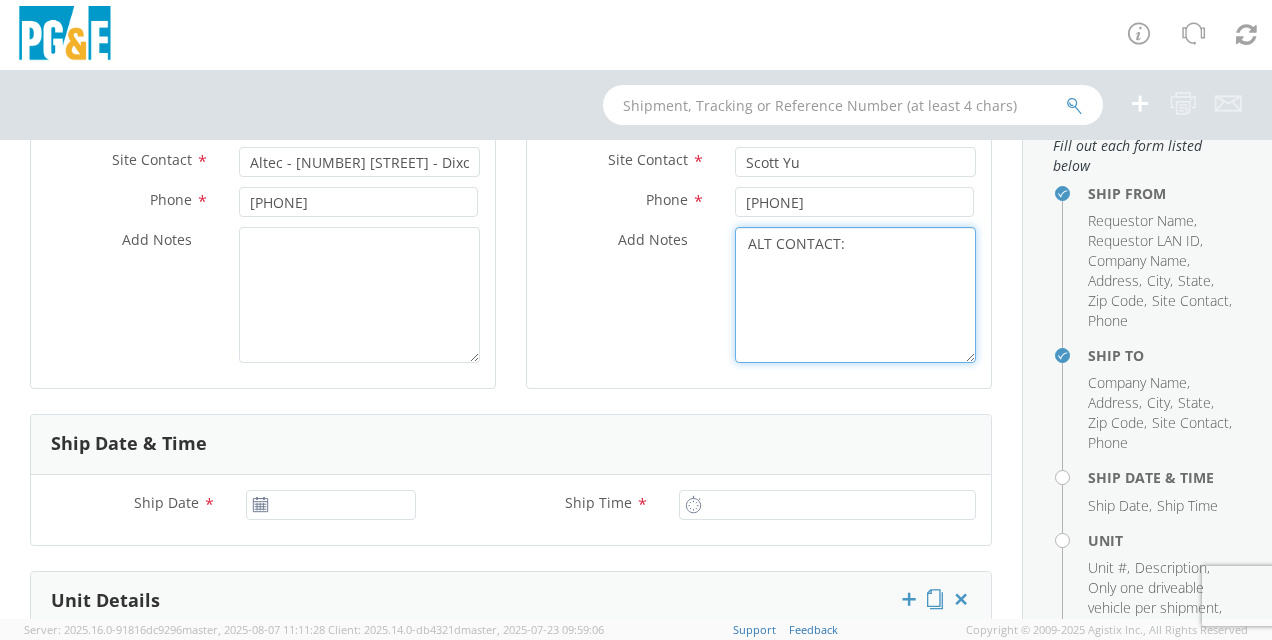 click on "ALT CONTACT:" at bounding box center [855, 295] 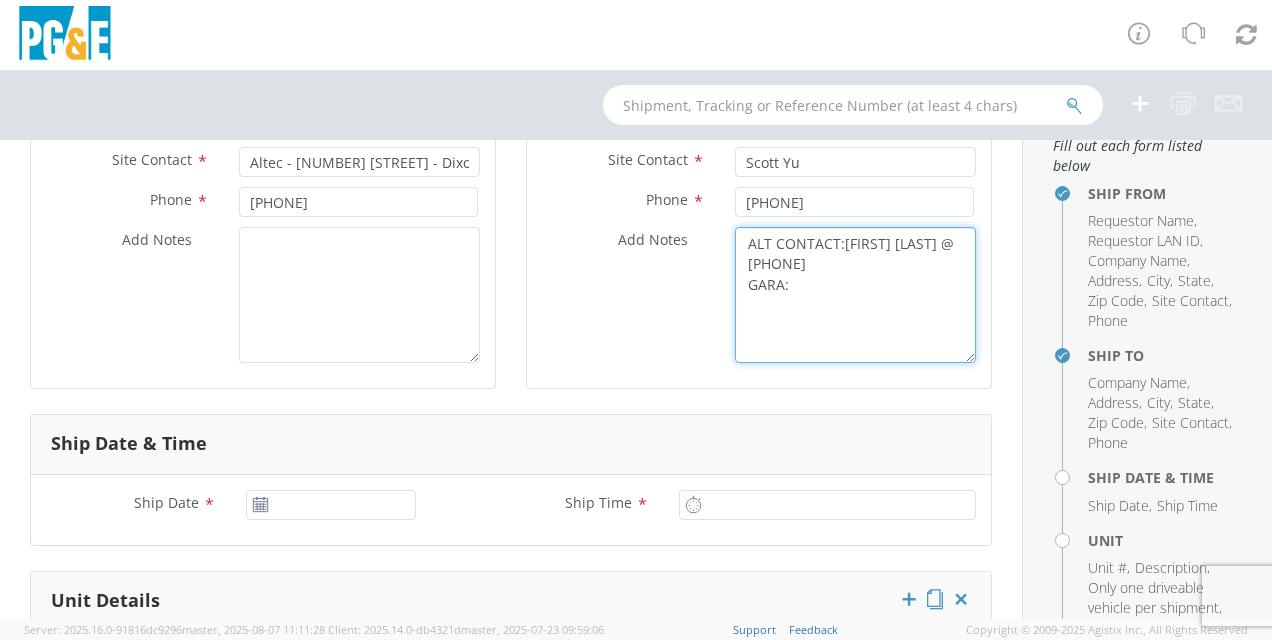 click on "ALT CONTACT:[FIRST] [LAST] @ [PHONE]
GARA:" at bounding box center (855, 295) 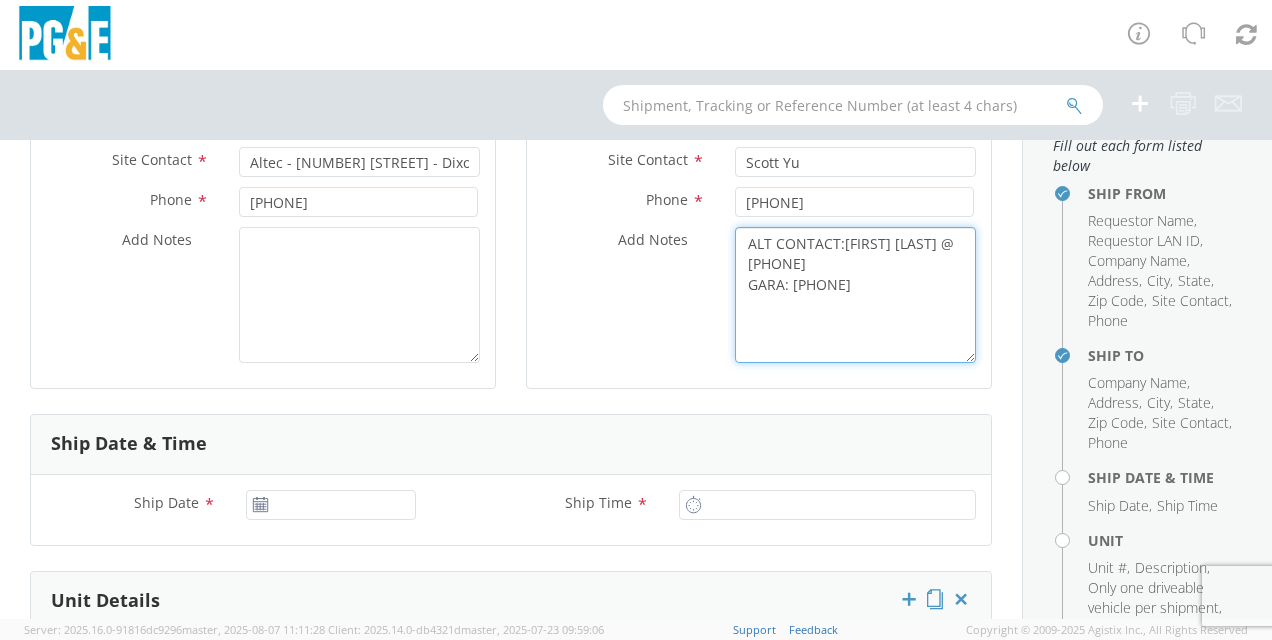 type on "ALT CONTACT:[FIRST] [LAST] @ [PHONE]
GARA: [PHONE]" 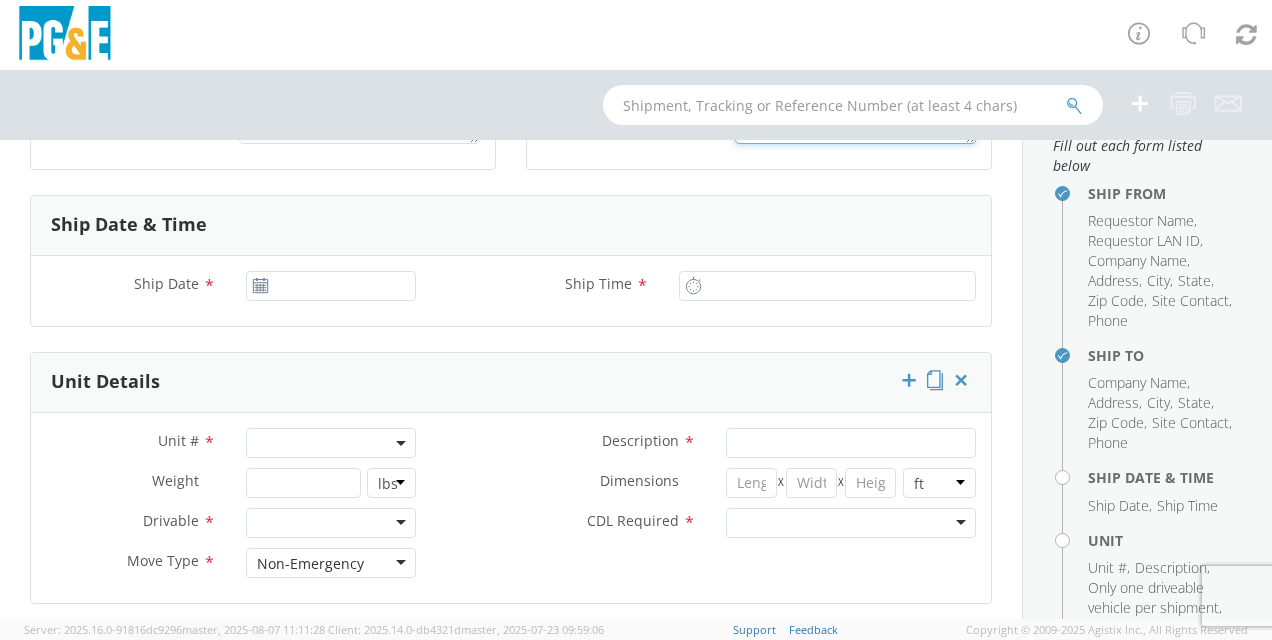 scroll, scrollTop: 652, scrollLeft: 0, axis: vertical 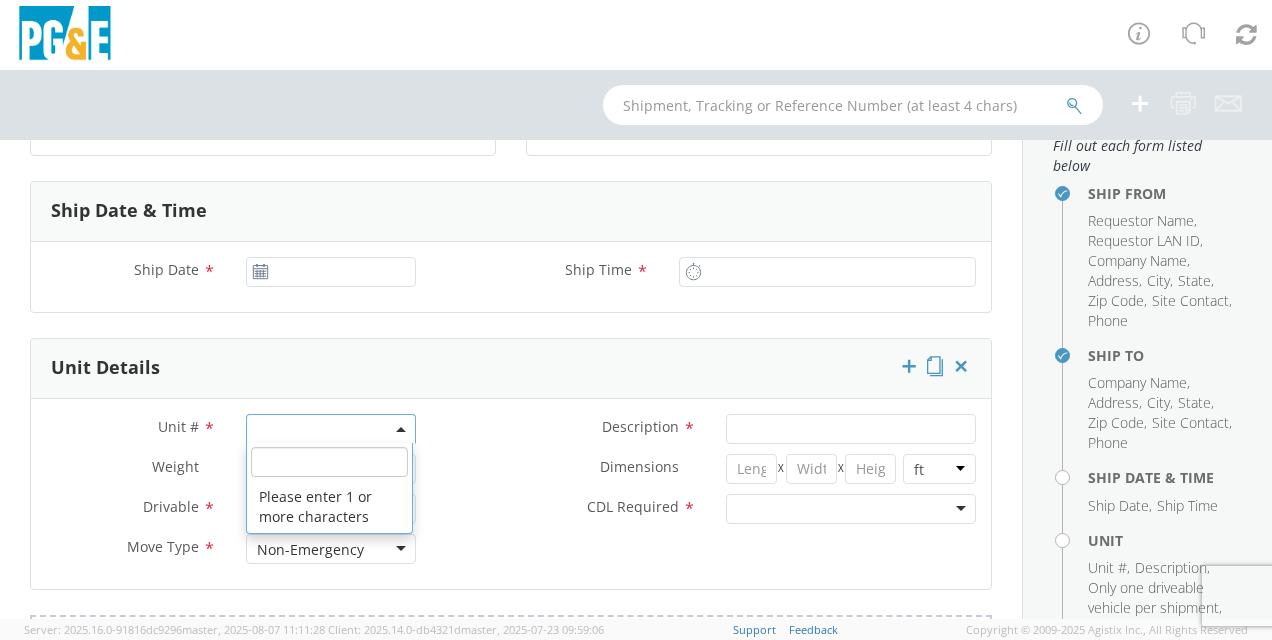 click 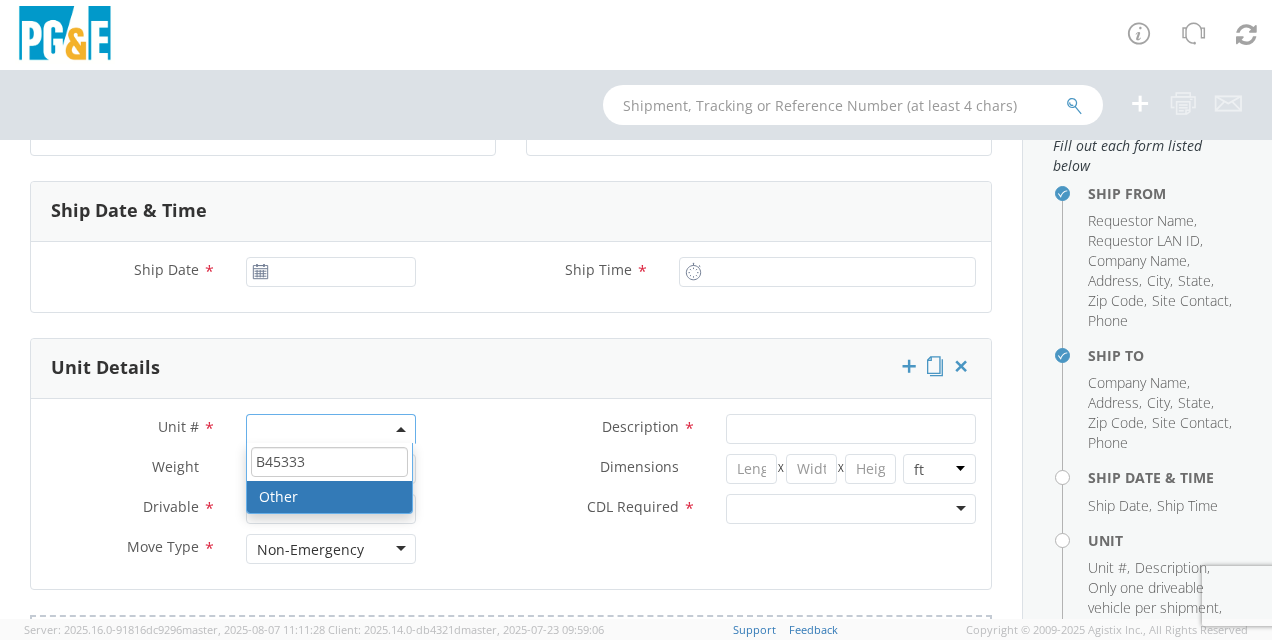 click on "B45333" 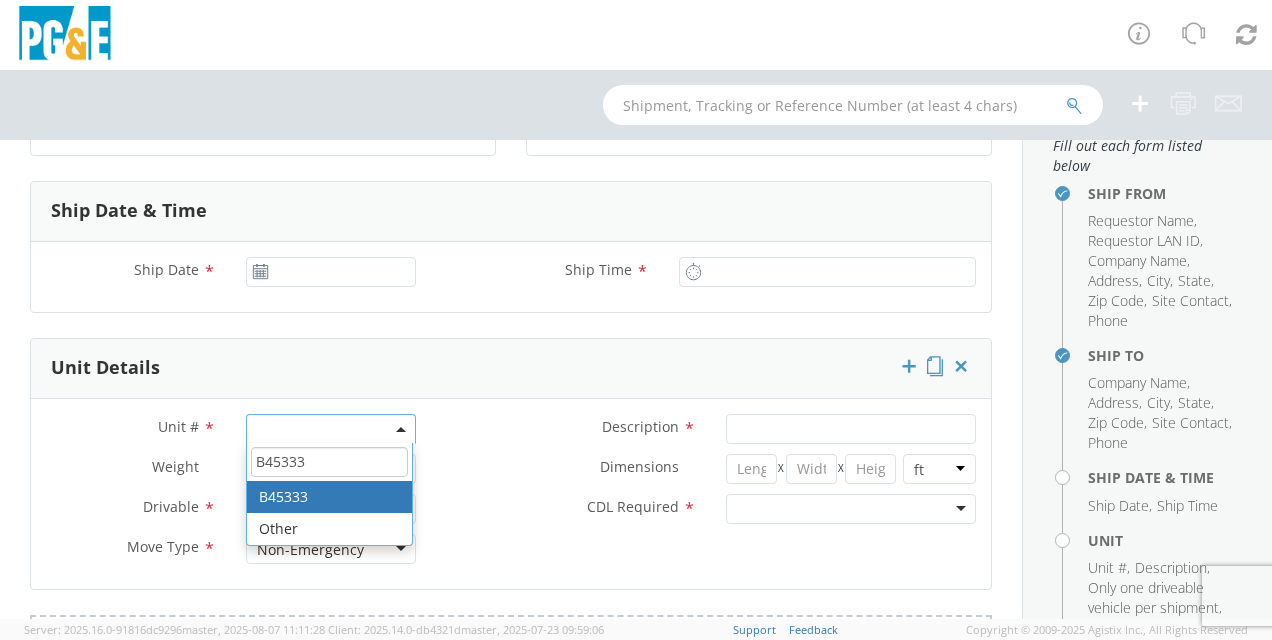 type on "B45333" 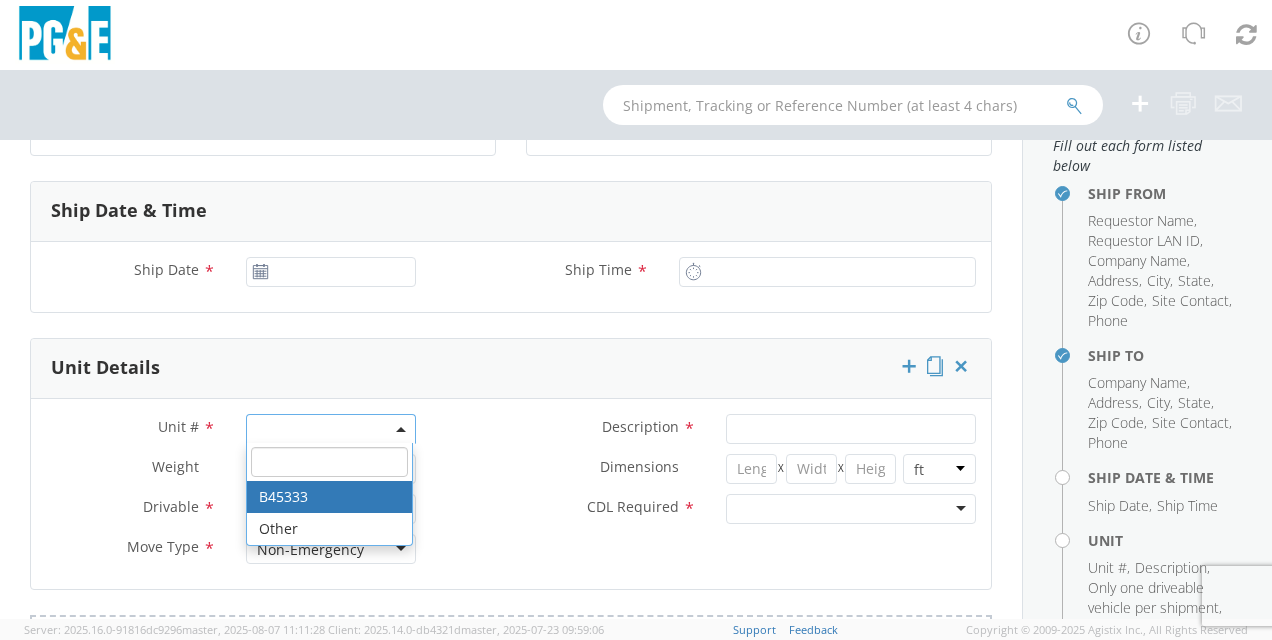 type on "TRUCK; TROUBLE W/AERIAL 4X4" 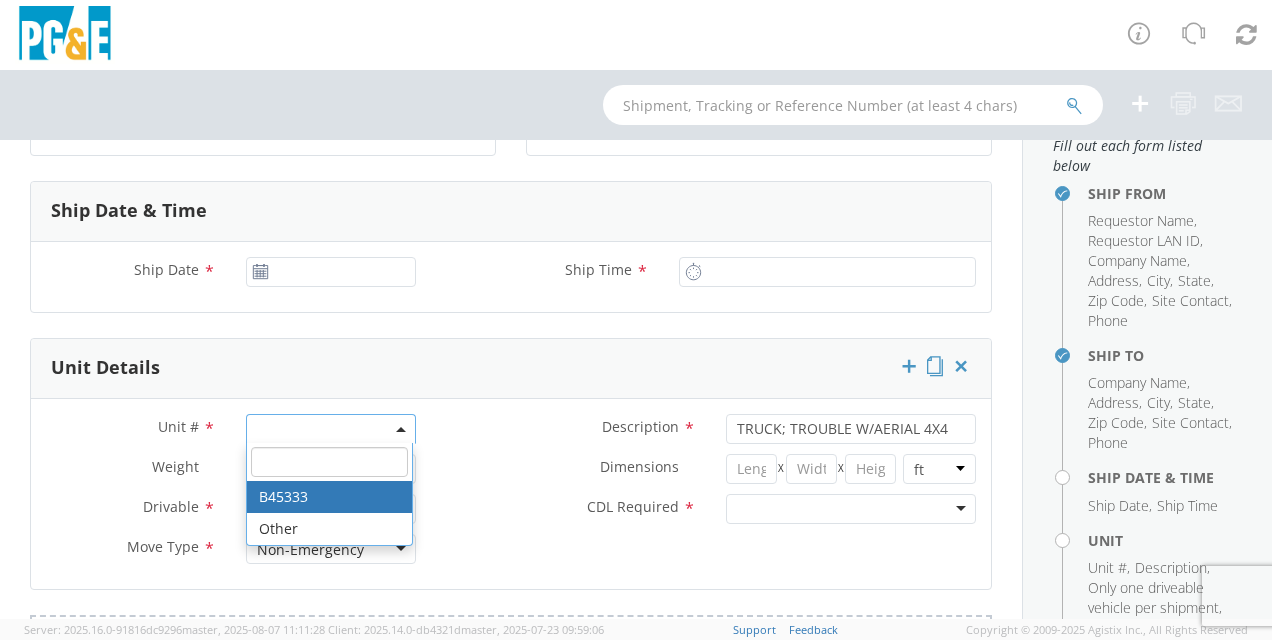 select on "B45333" 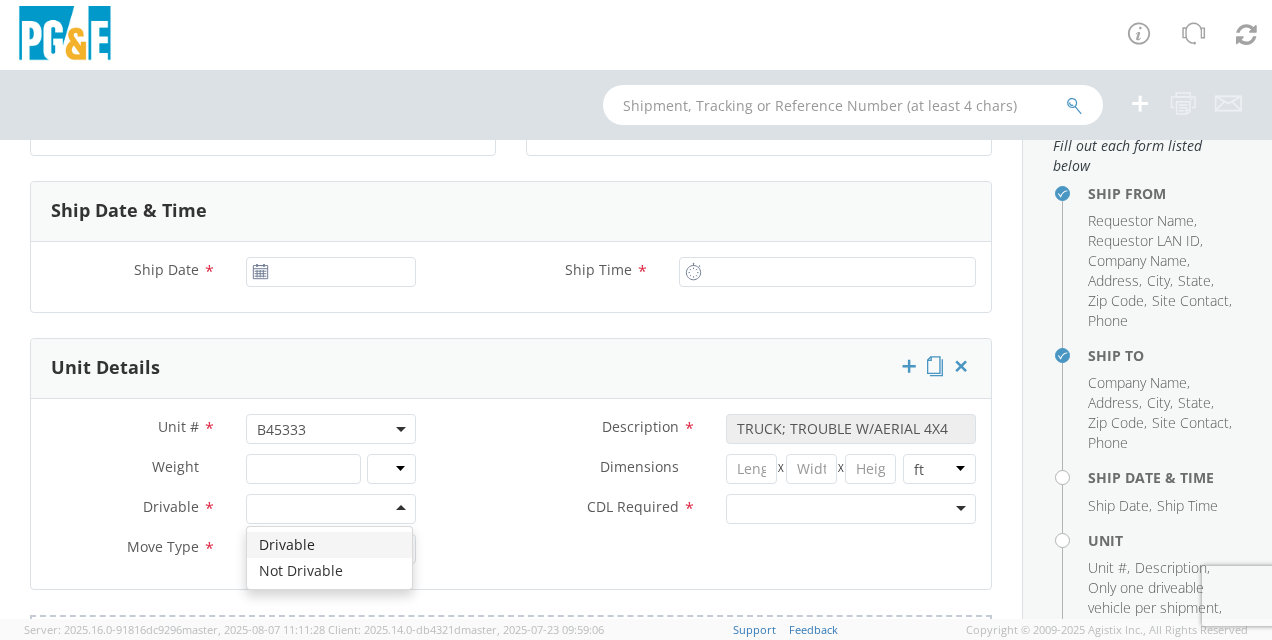 click 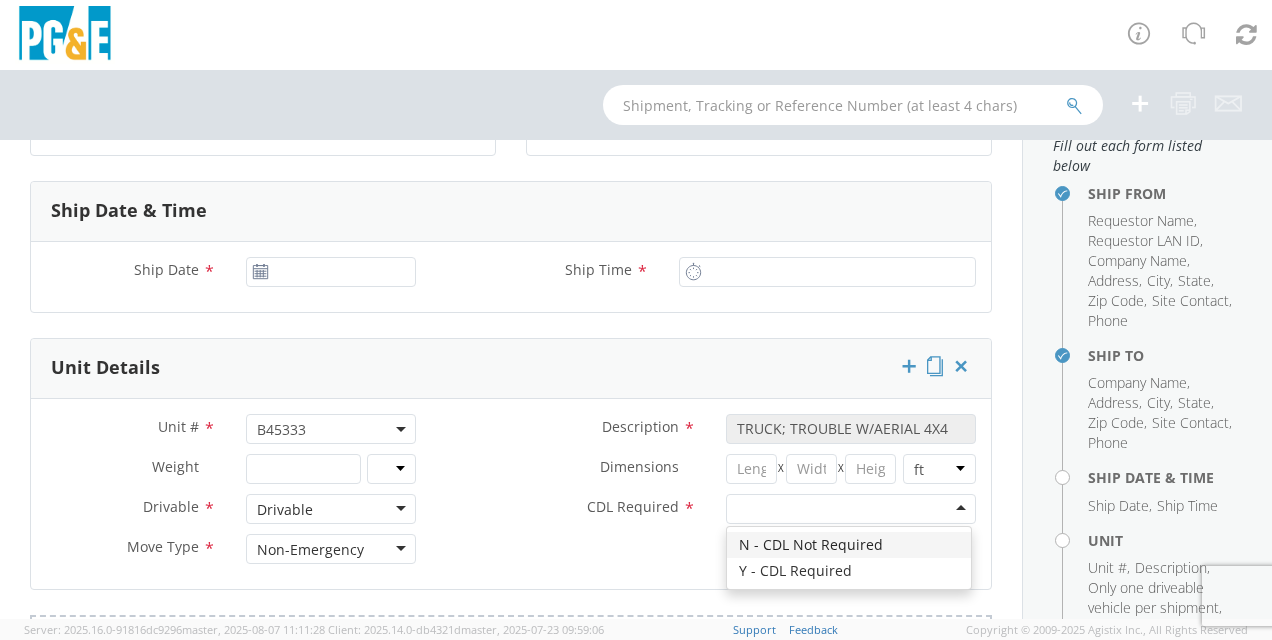 click 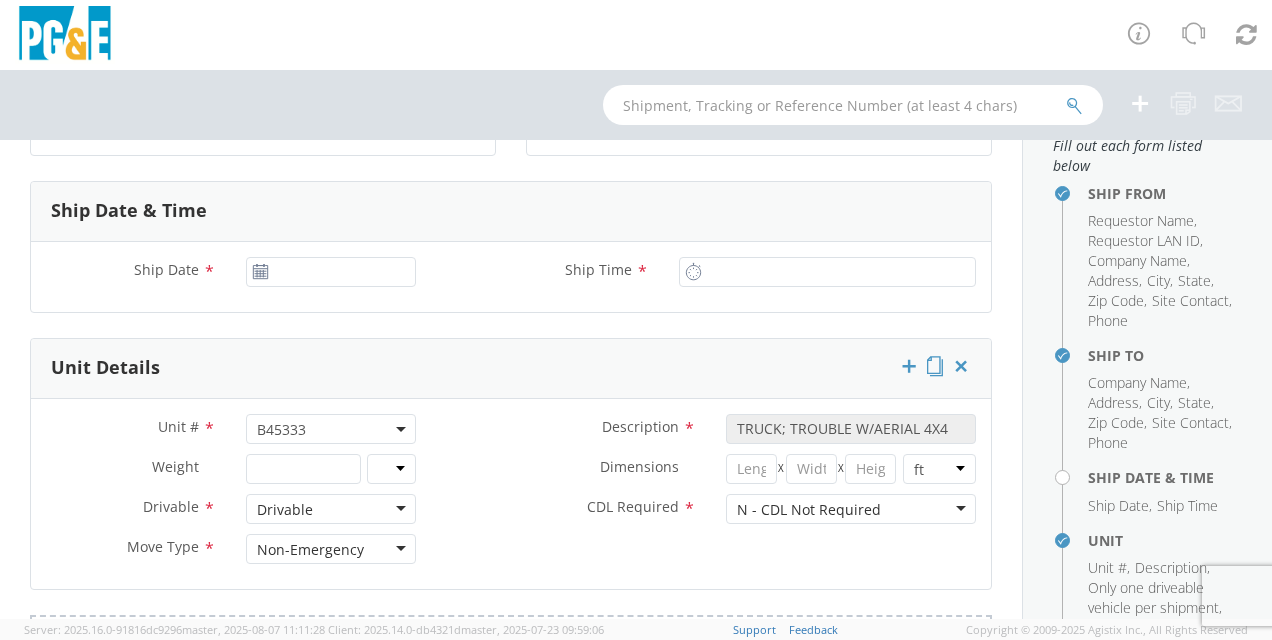 click 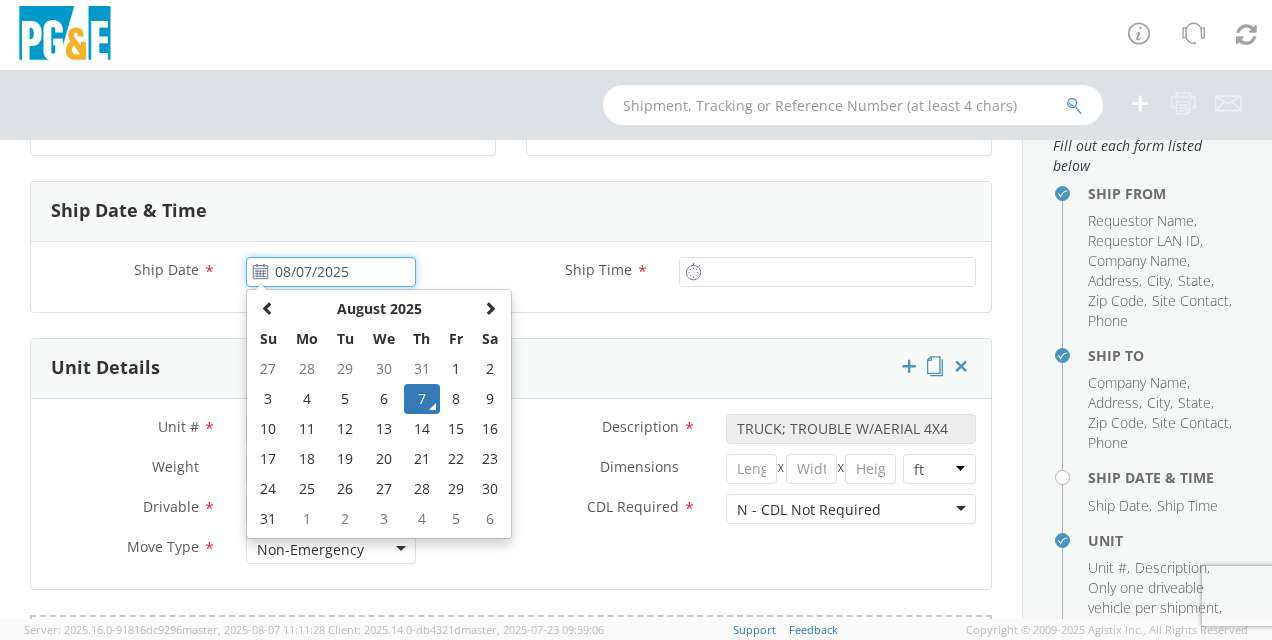 click on "08/07/2025" at bounding box center [331, 272] 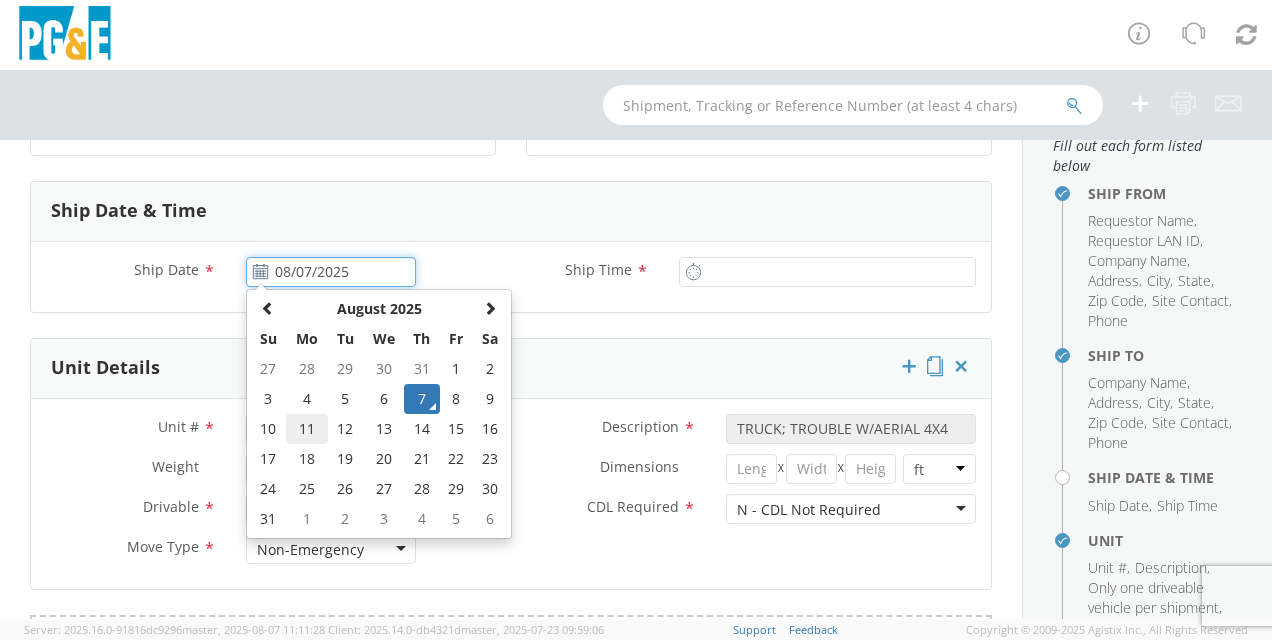 click on "11" 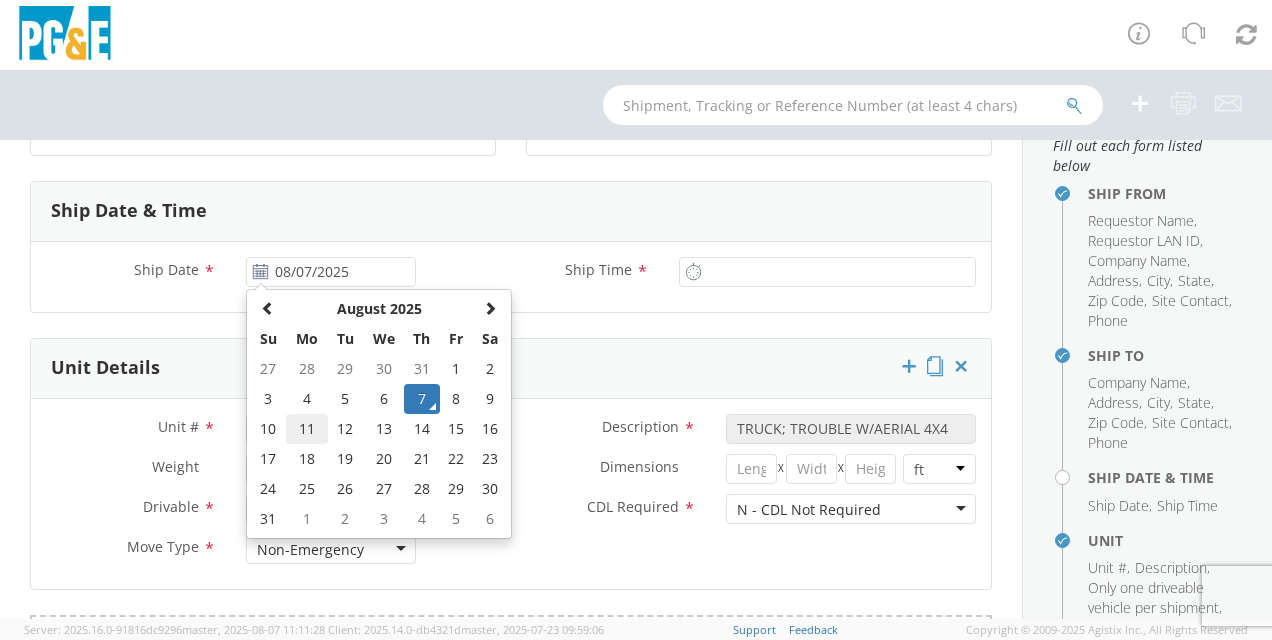 type on "08/11/2025" 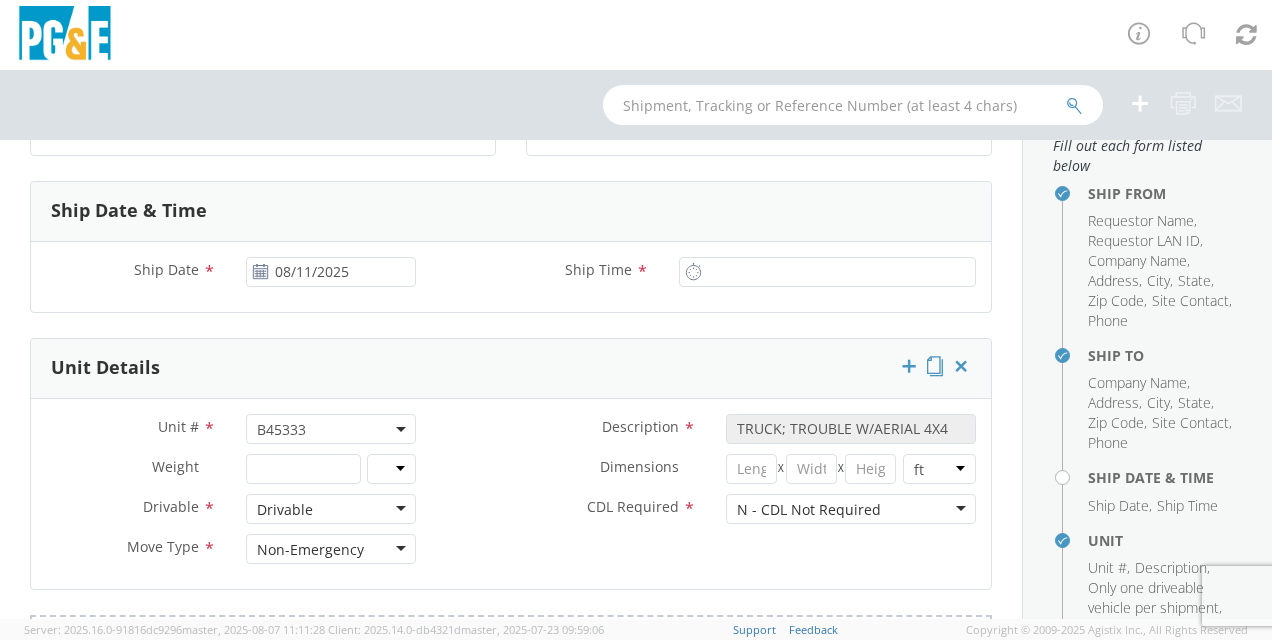 click 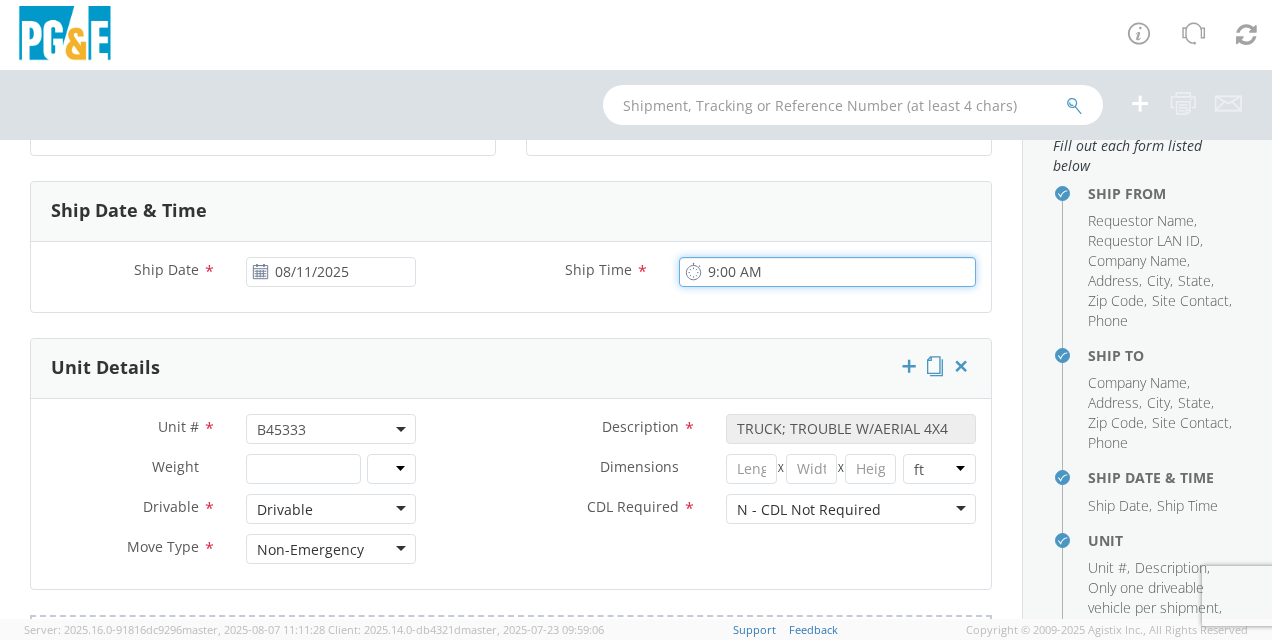 click on "9:00 AM" at bounding box center (827, 272) 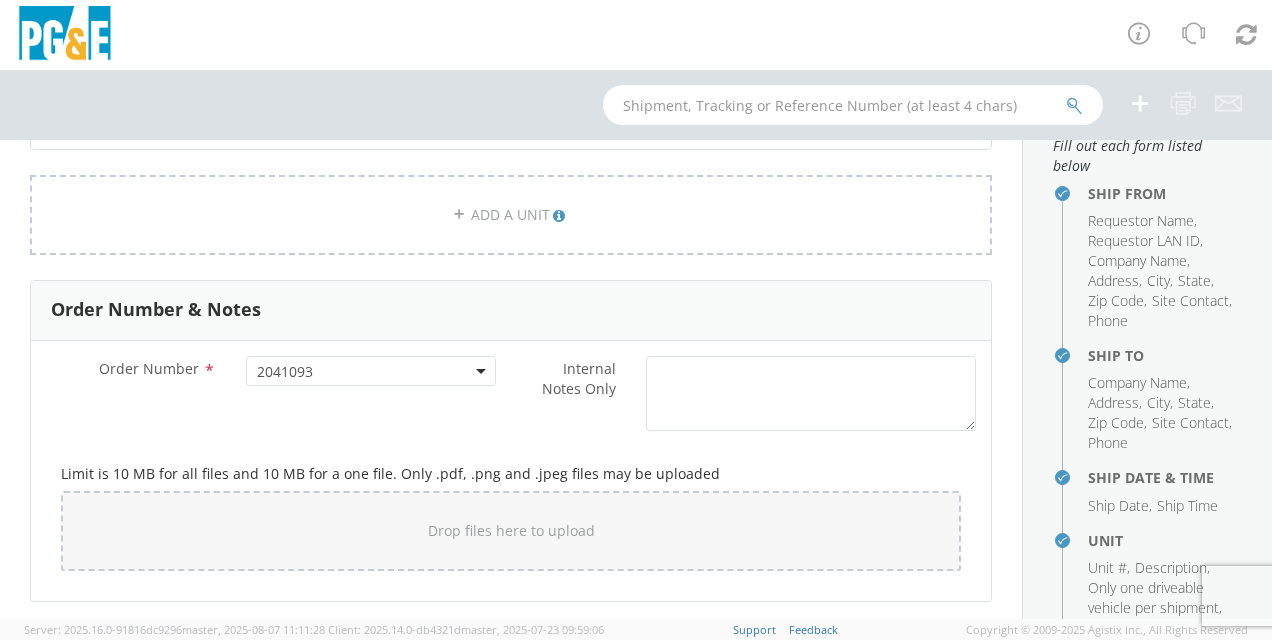 scroll, scrollTop: 1298, scrollLeft: 0, axis: vertical 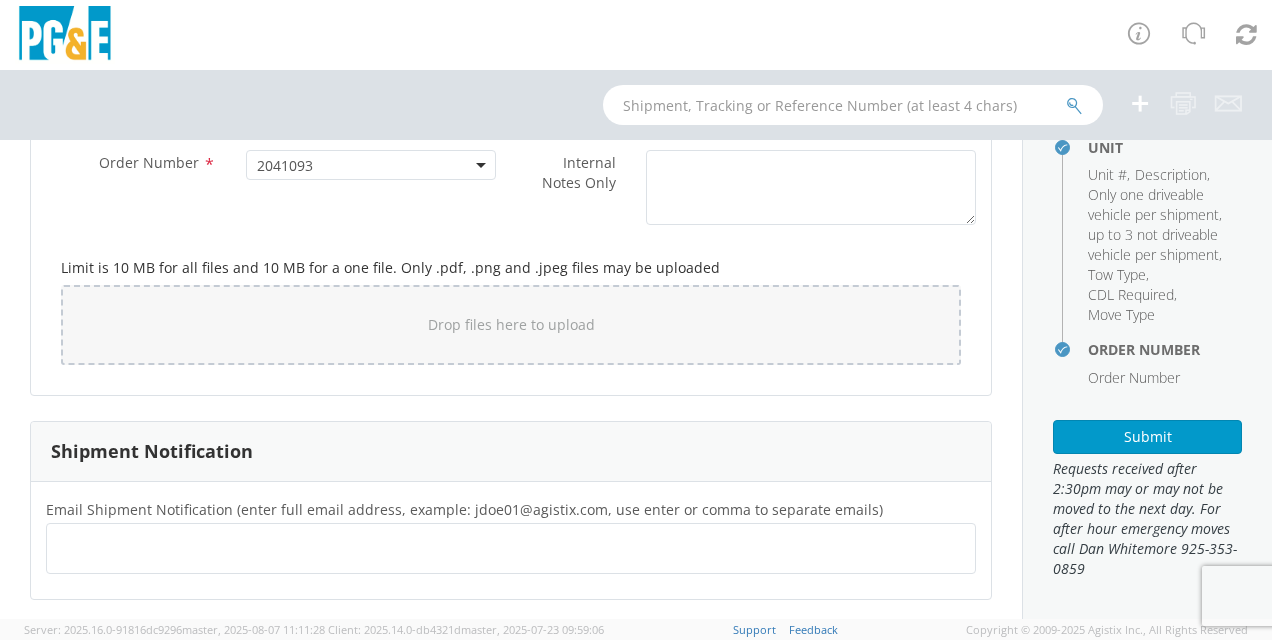 type on "8:00 AM" 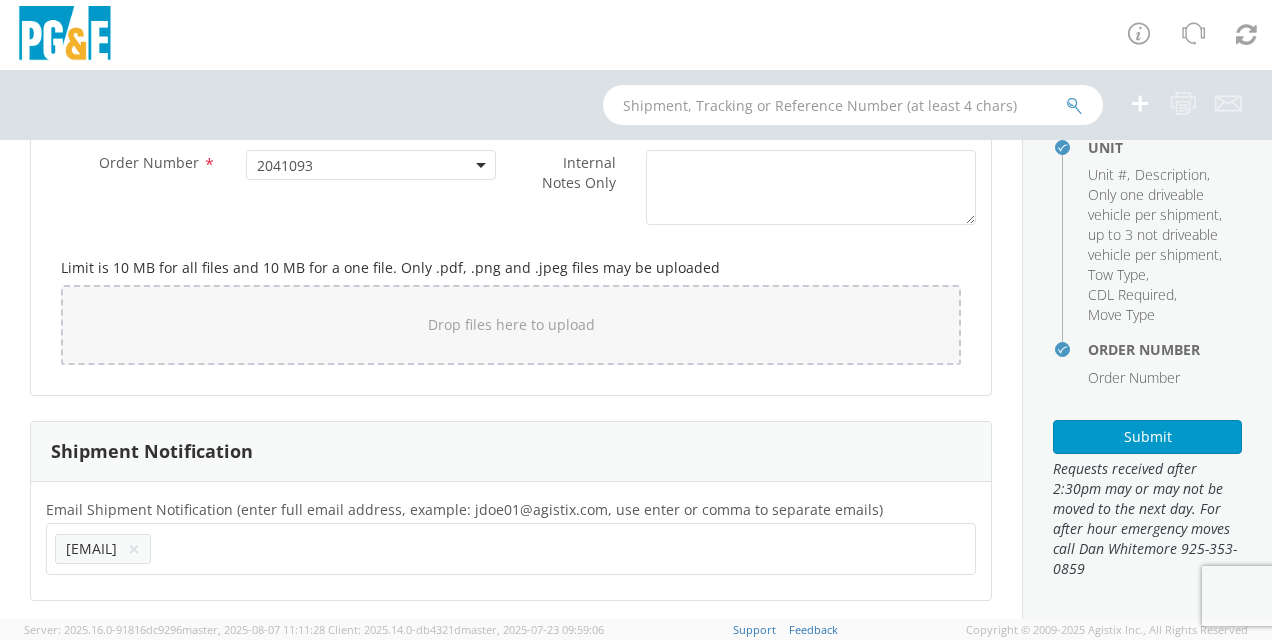 scroll, scrollTop: 0, scrollLeft: 0, axis: both 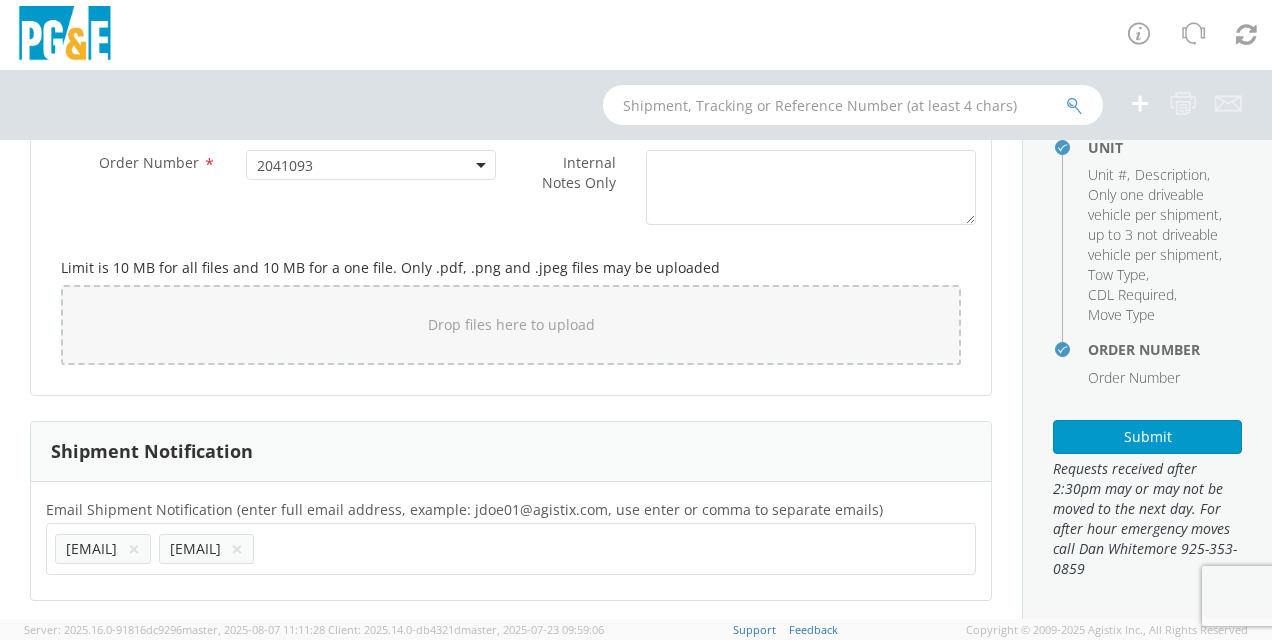 click on "[EMAIL], [EMAIL] ×" 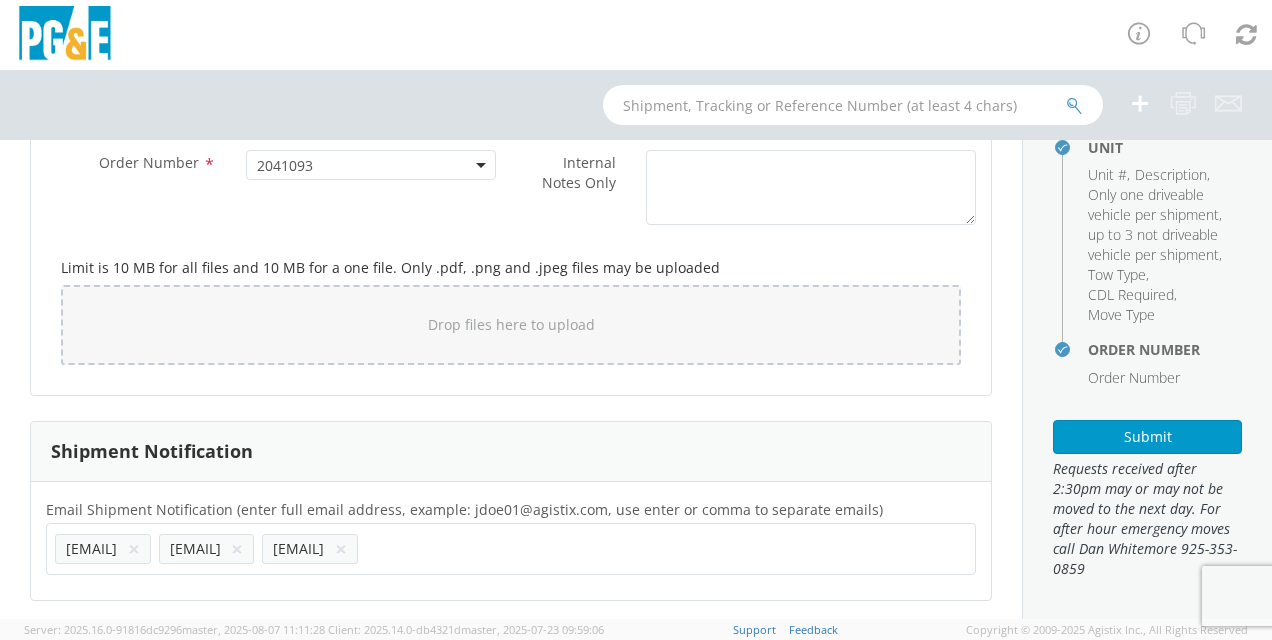 paste on "[EMAIL]" 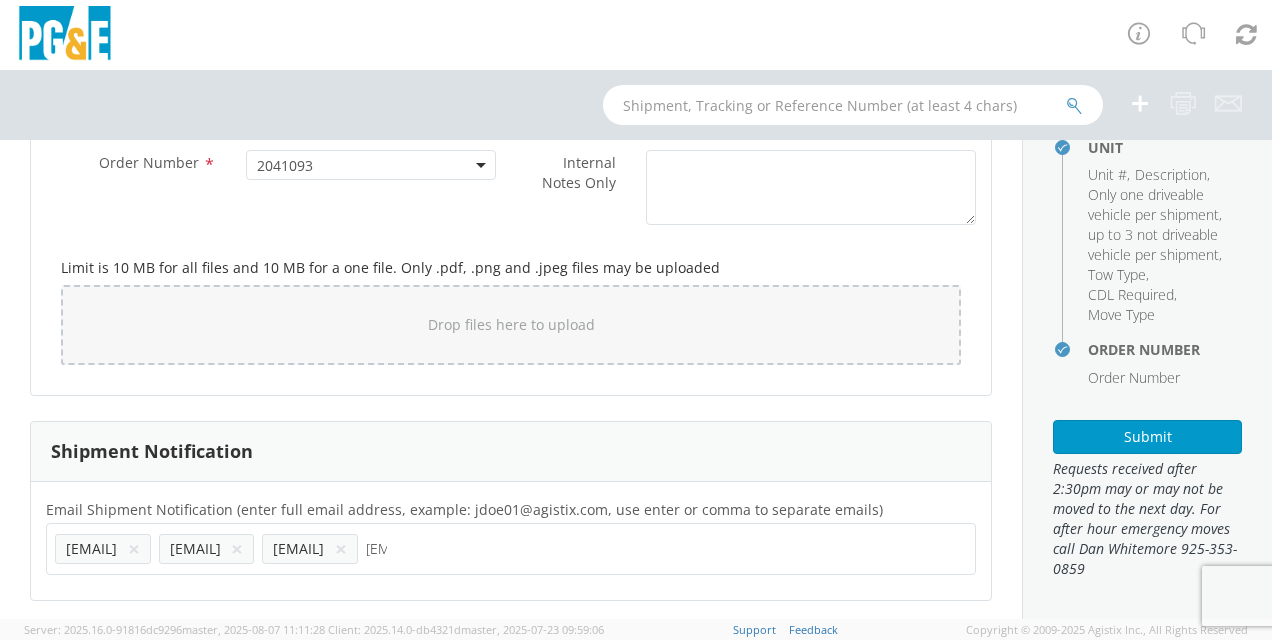 scroll, scrollTop: 0, scrollLeft: 77, axis: horizontal 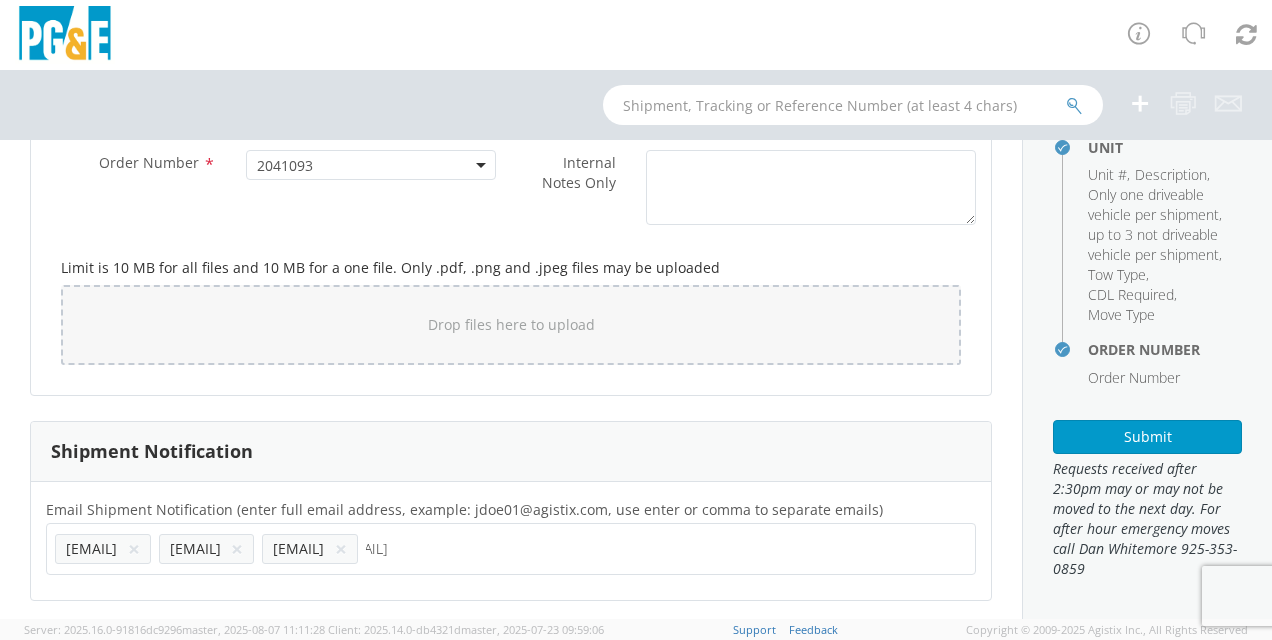 type 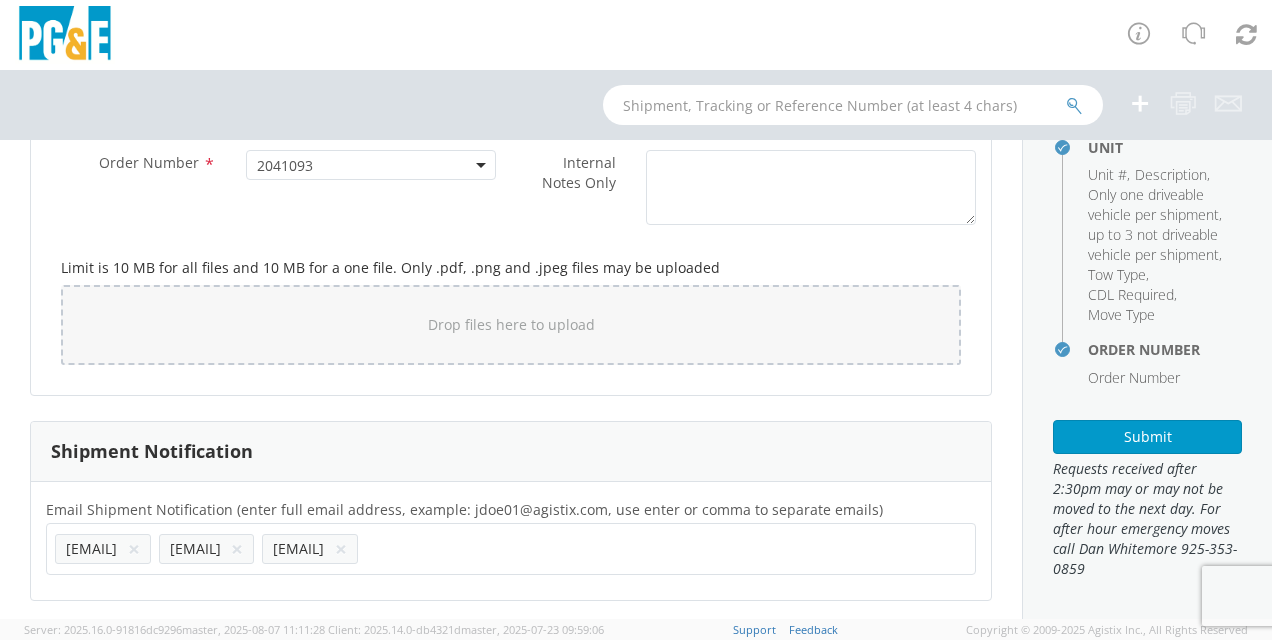 scroll, scrollTop: 0, scrollLeft: 0, axis: both 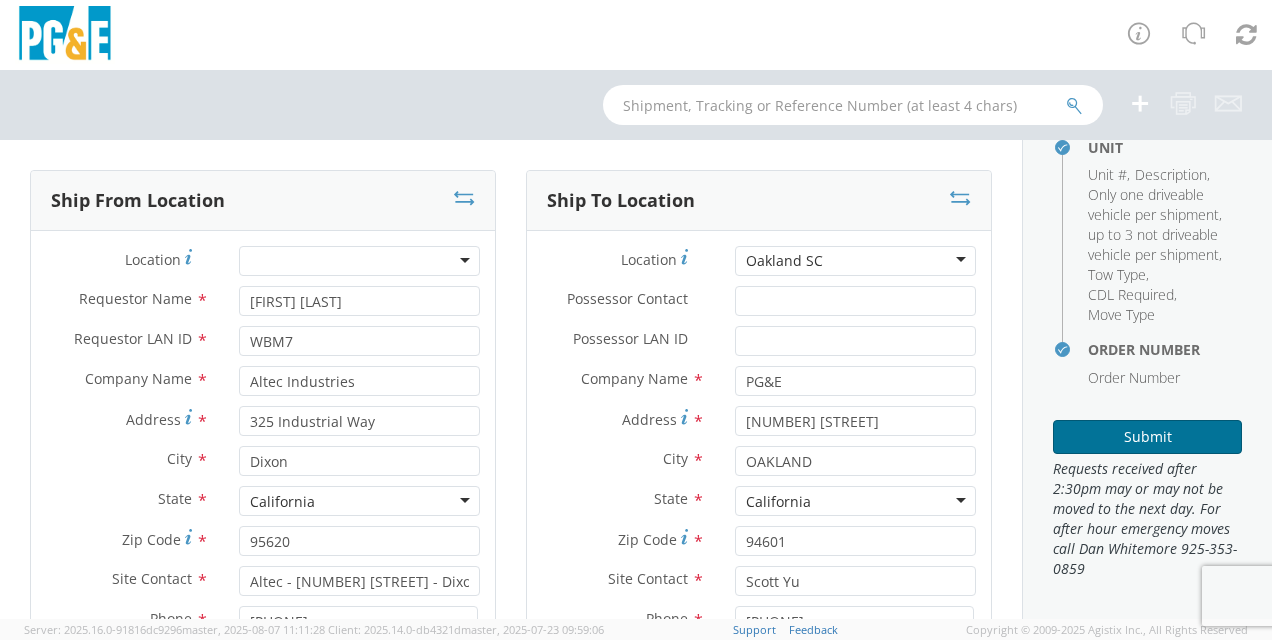 click on "Submit" at bounding box center (1147, 437) 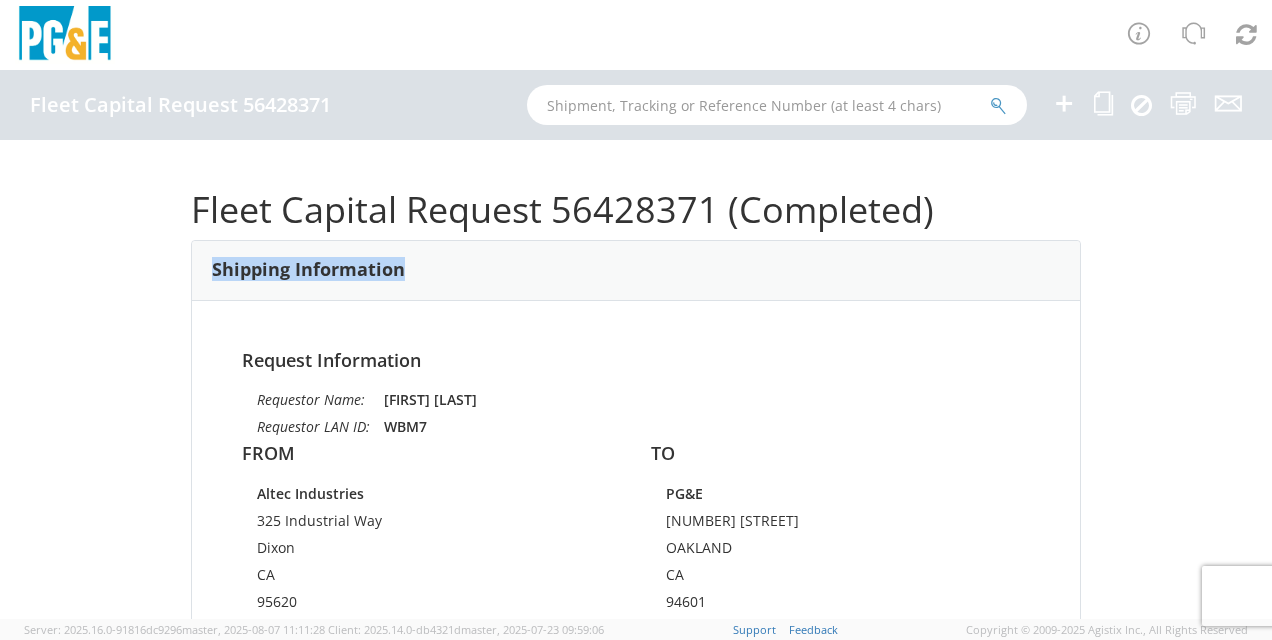 drag, startPoint x: 260, startPoint y: 4, endPoint x: 1258, endPoint y: 281, distance: 1035.7283 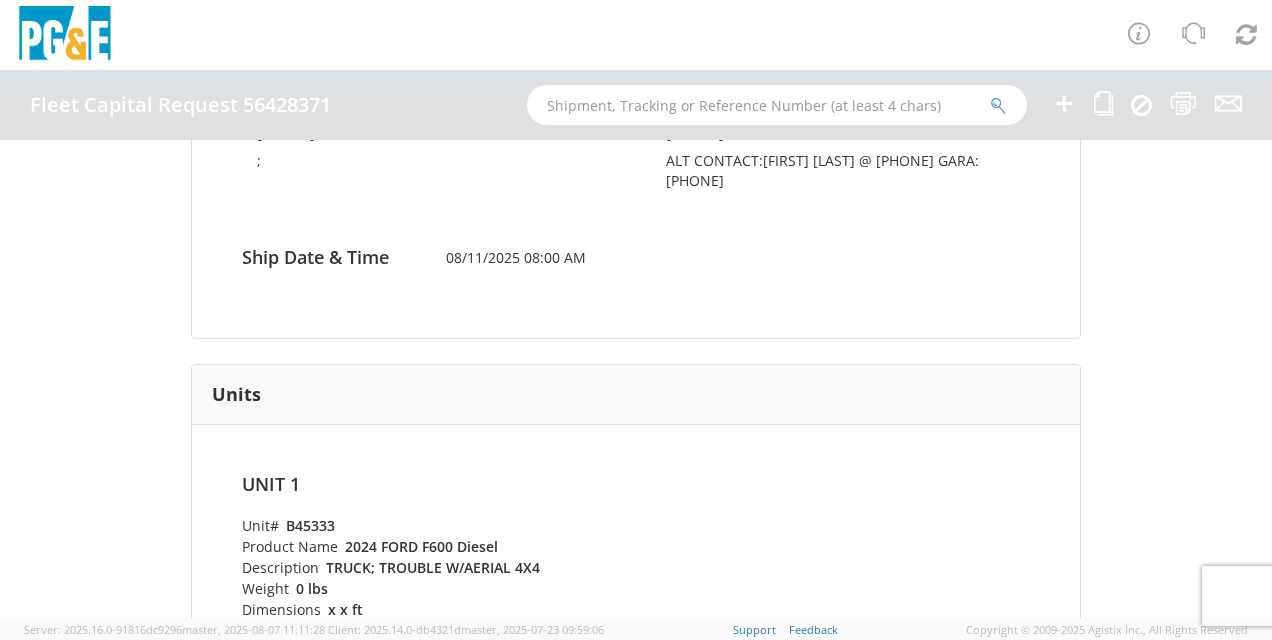scroll, scrollTop: 656, scrollLeft: 0, axis: vertical 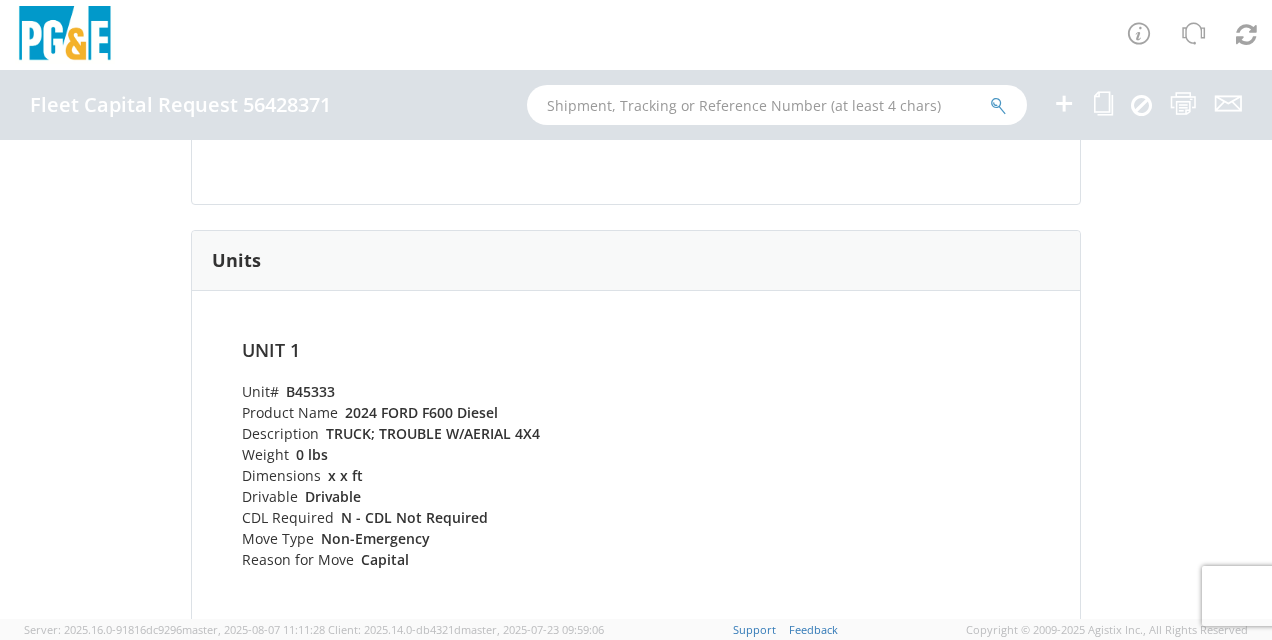 click on "B45333" at bounding box center [310, 391] 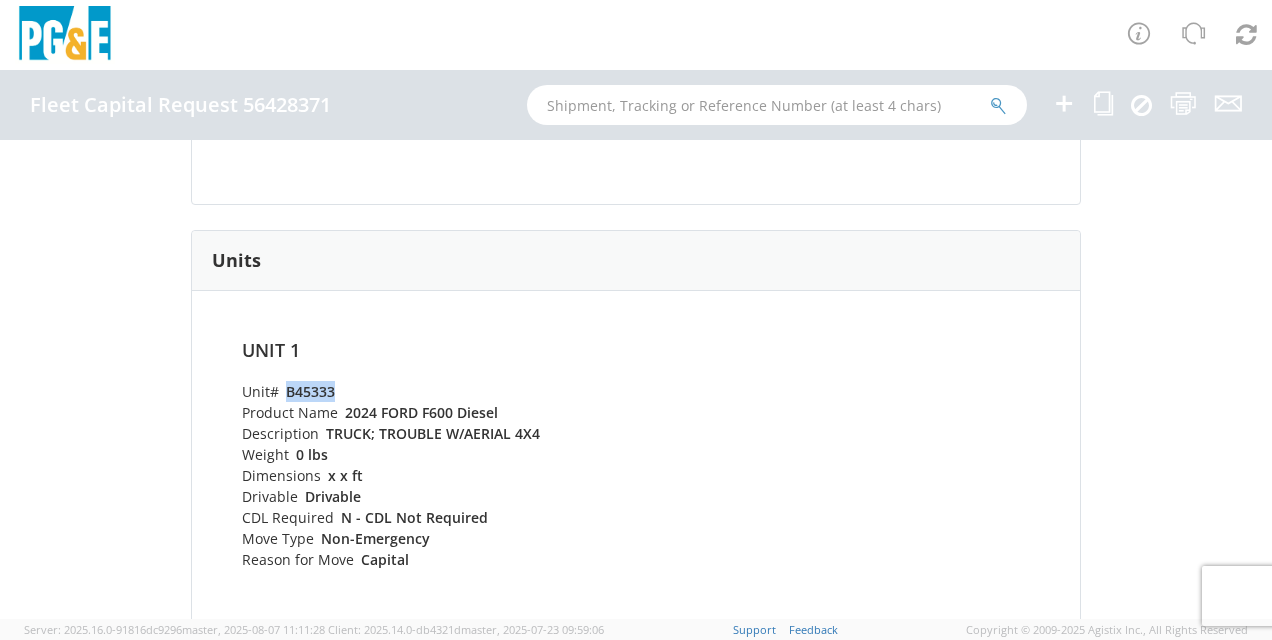 click on "B45333" at bounding box center (310, 391) 